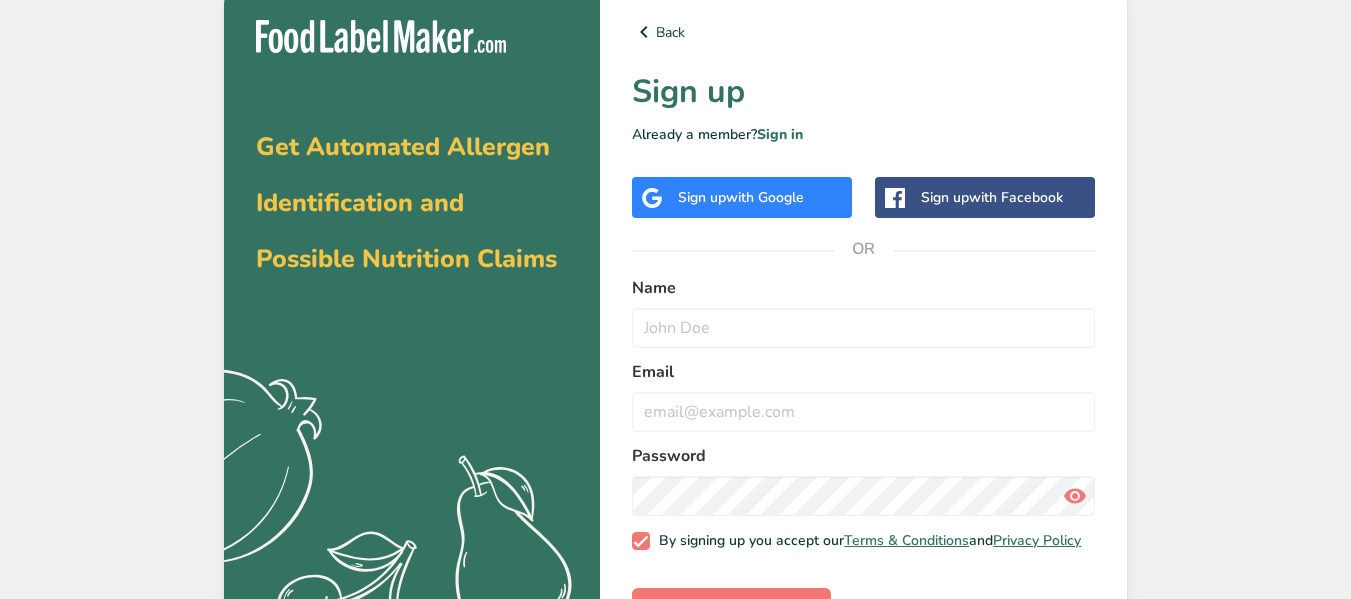 scroll, scrollTop: 79, scrollLeft: 0, axis: vertical 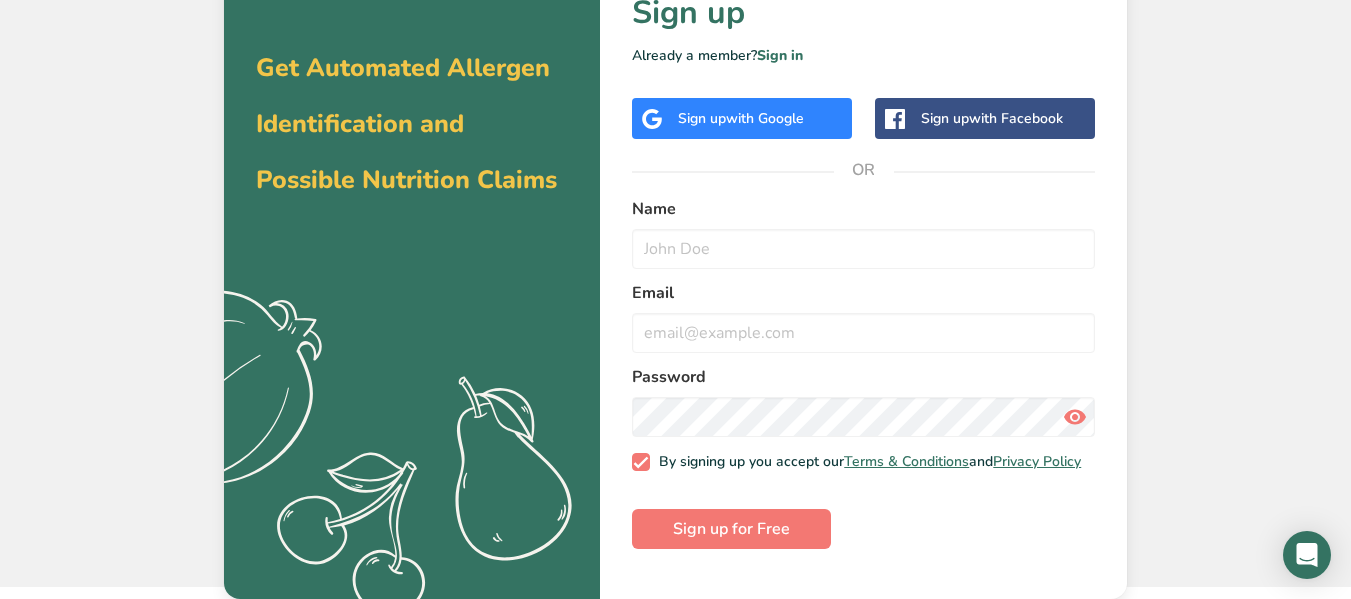 click on "Get Automated Allergen Identification and Possible Nutrition Claims   .a{fill:#f5f3ed;}
Back
Sign up
Already a member?
Sign in
Sign up  with Google
Sign up  with Facebook   OR   Name   Email   Password
By signing up you accept our
Terms & Conditions
and
Privacy Policy
Sign up for Free" at bounding box center [675, 254] 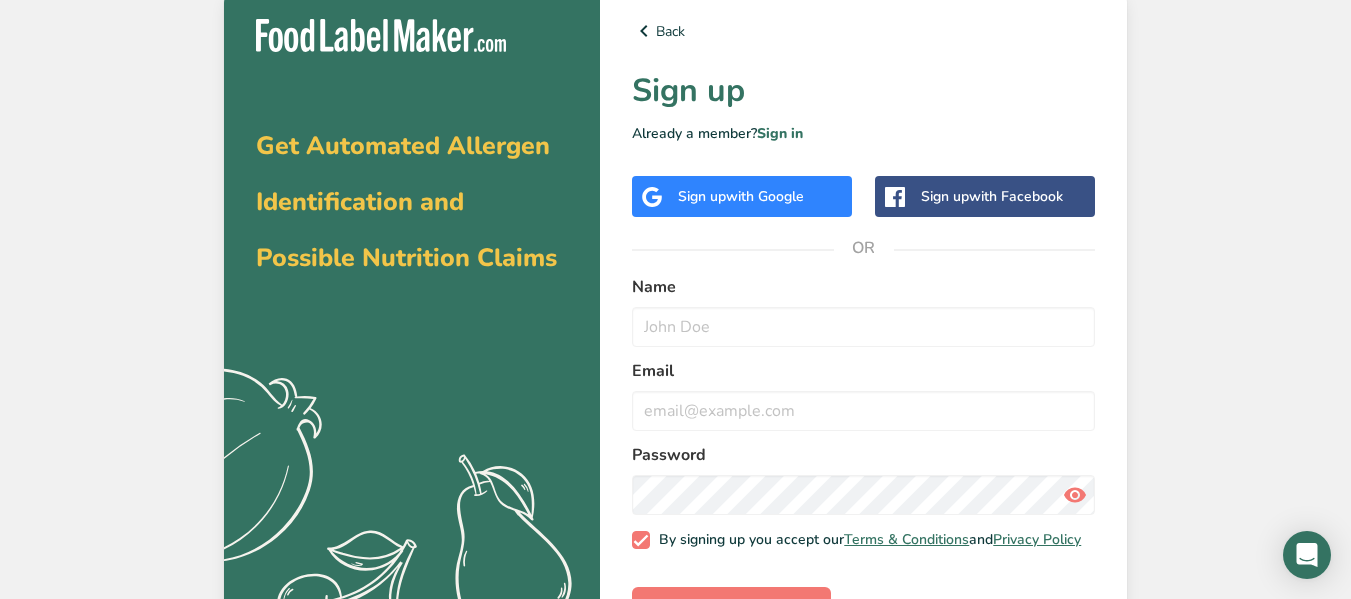 scroll, scrollTop: 0, scrollLeft: 0, axis: both 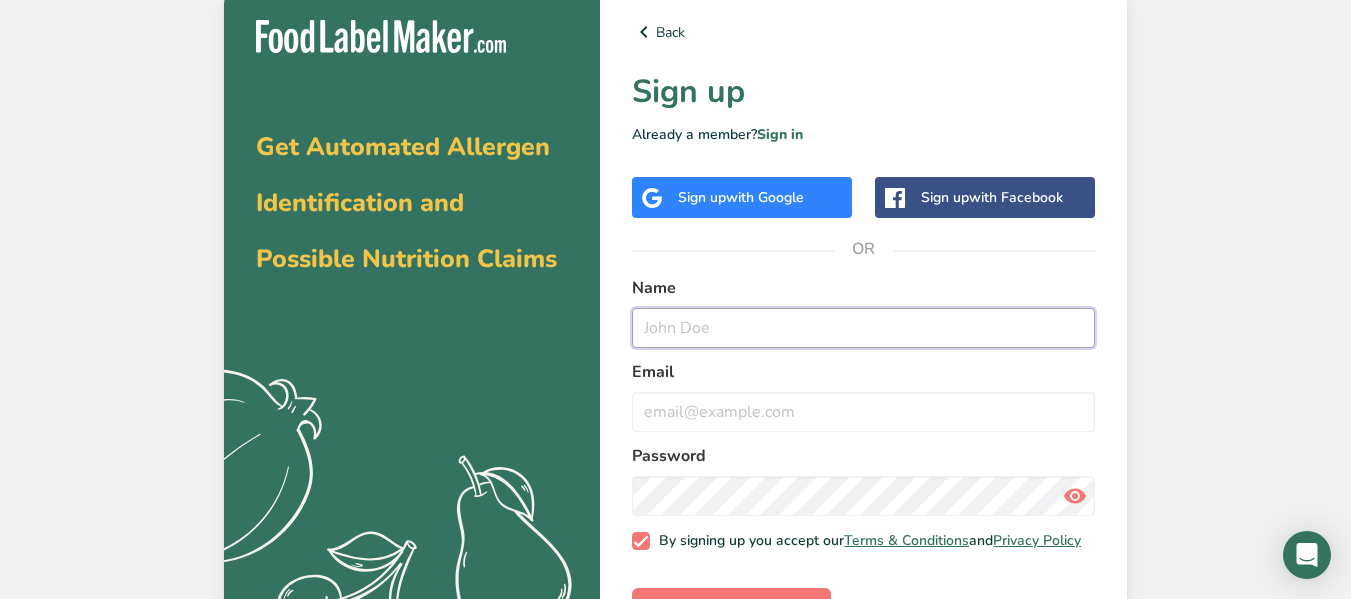 click at bounding box center (863, 328) 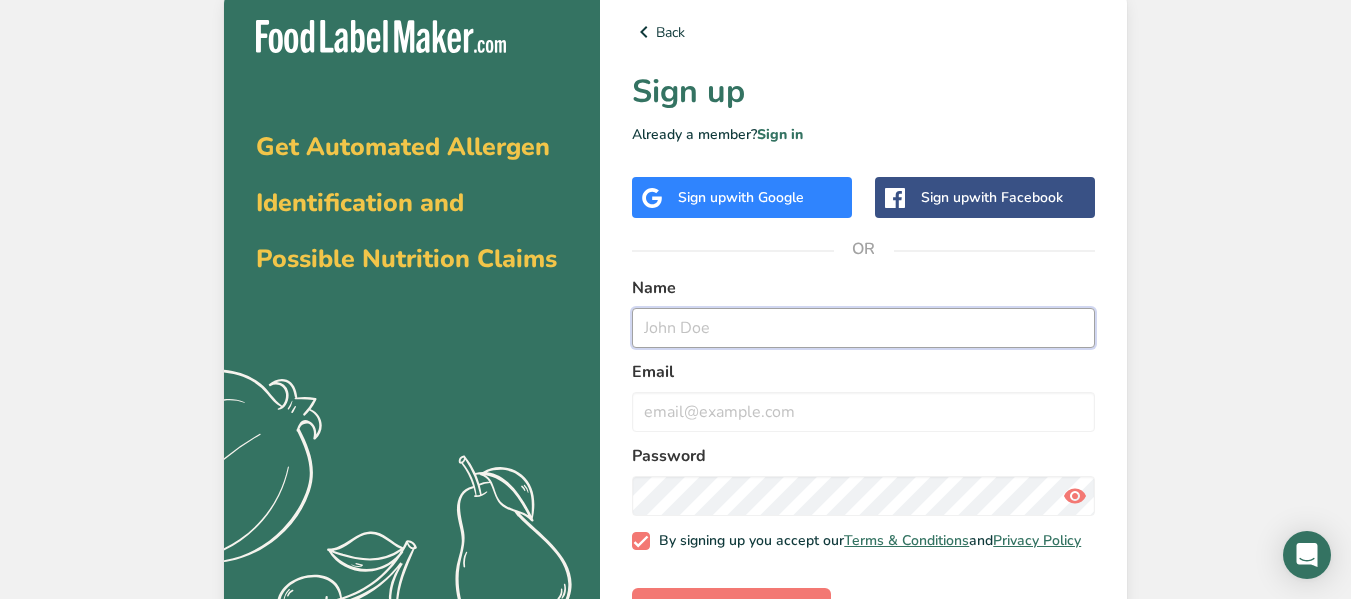 drag, startPoint x: 702, startPoint y: 330, endPoint x: 1355, endPoint y: 646, distance: 725.4412 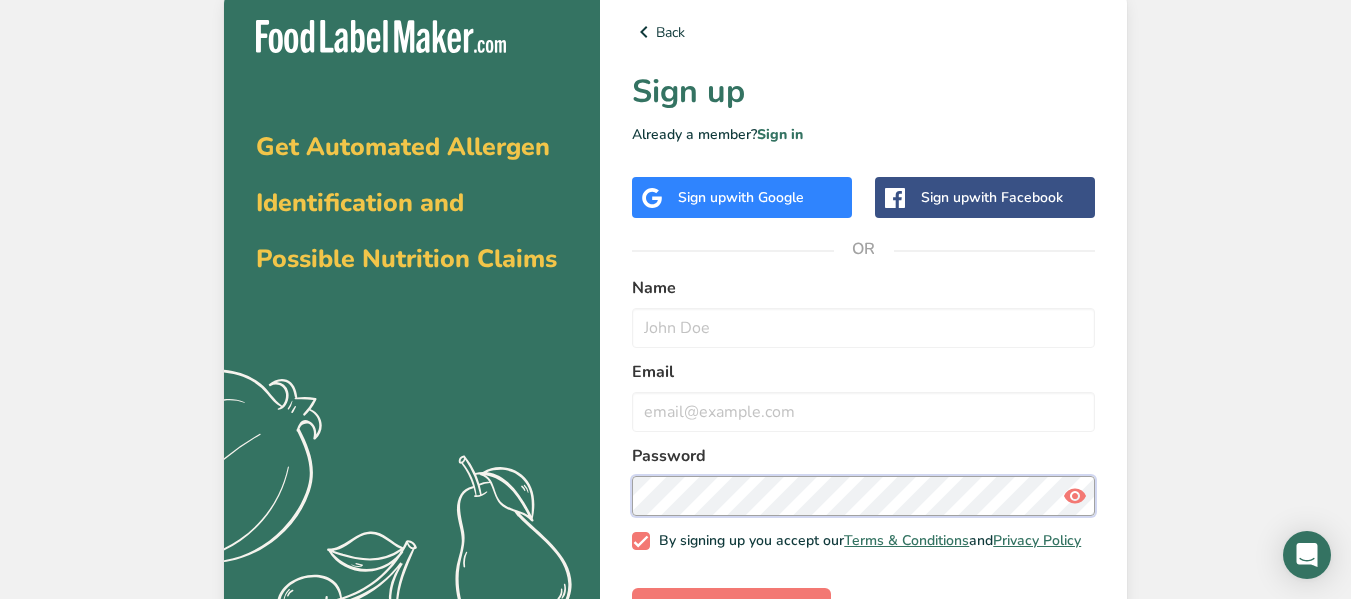 click on "Get Automated Allergen Identification and Possible Nutrition Claims   .a{fill:#f5f3ed;}
Back
Sign up
Already a member?
Sign in
Sign up  with Google
Sign up  with Facebook   OR   Name   Email   Password
By signing up you accept our
Terms & Conditions
and
Privacy Policy
Sign up for Free" at bounding box center [675, 333] 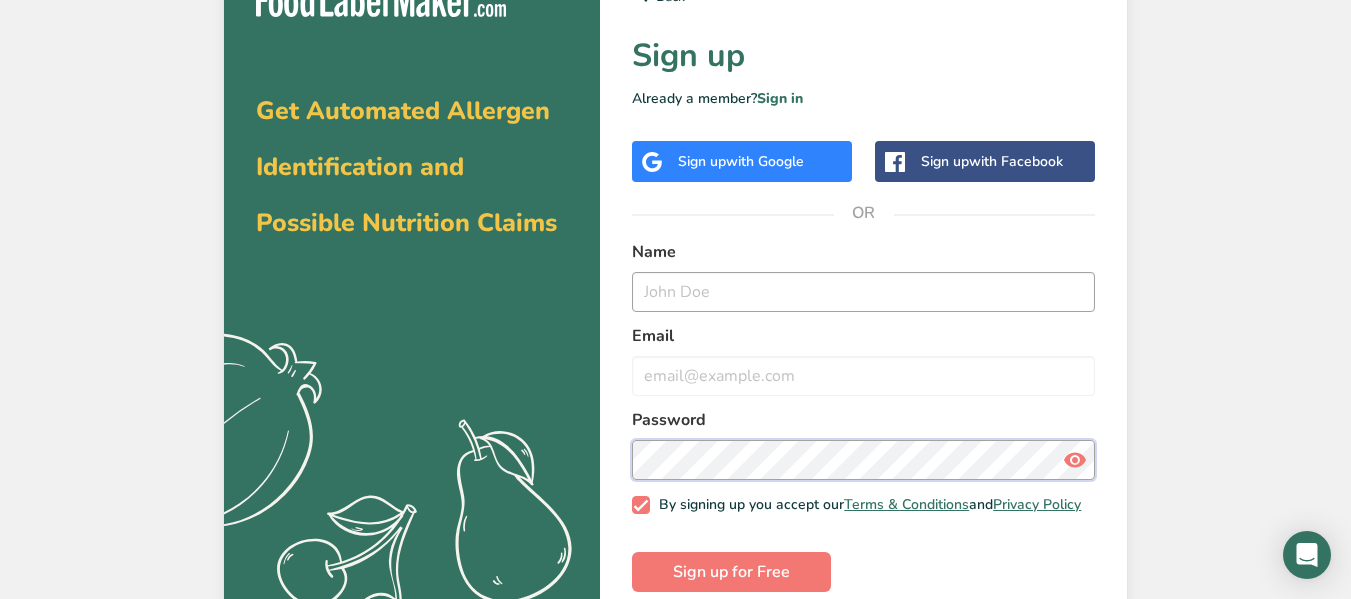 scroll, scrollTop: 0, scrollLeft: 0, axis: both 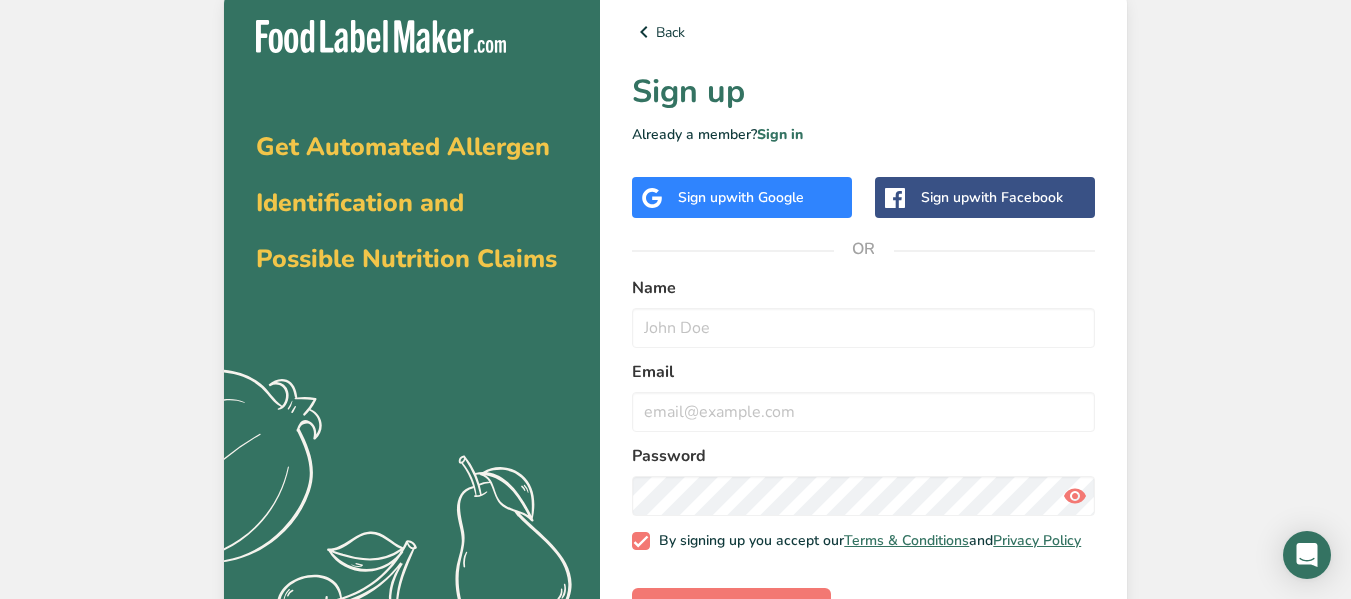 click on "with Google" at bounding box center (765, 197) 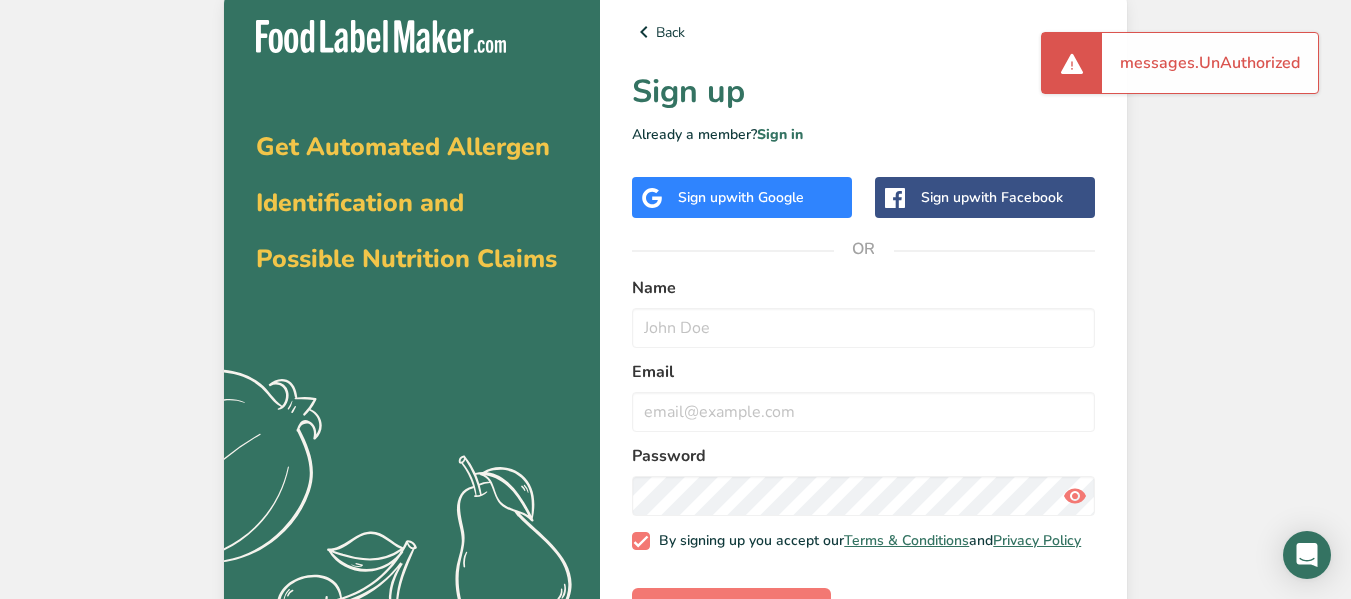 click on "with Google" at bounding box center (765, 197) 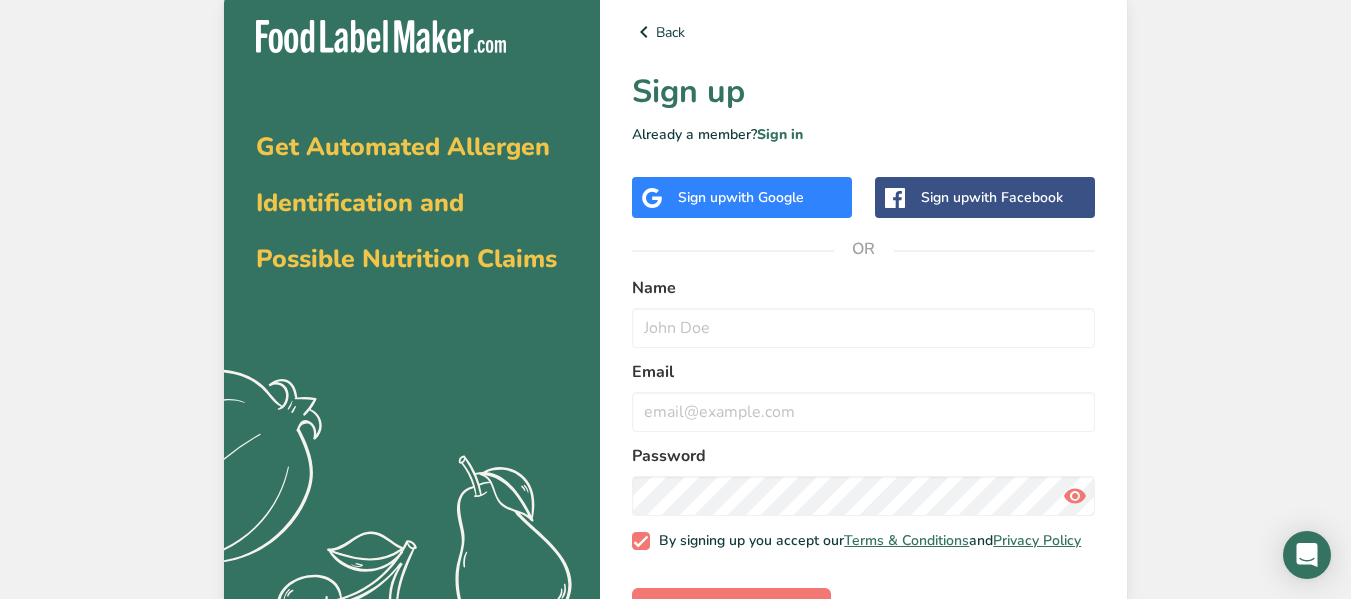 click on "Sign up  with Google" at bounding box center [741, 197] 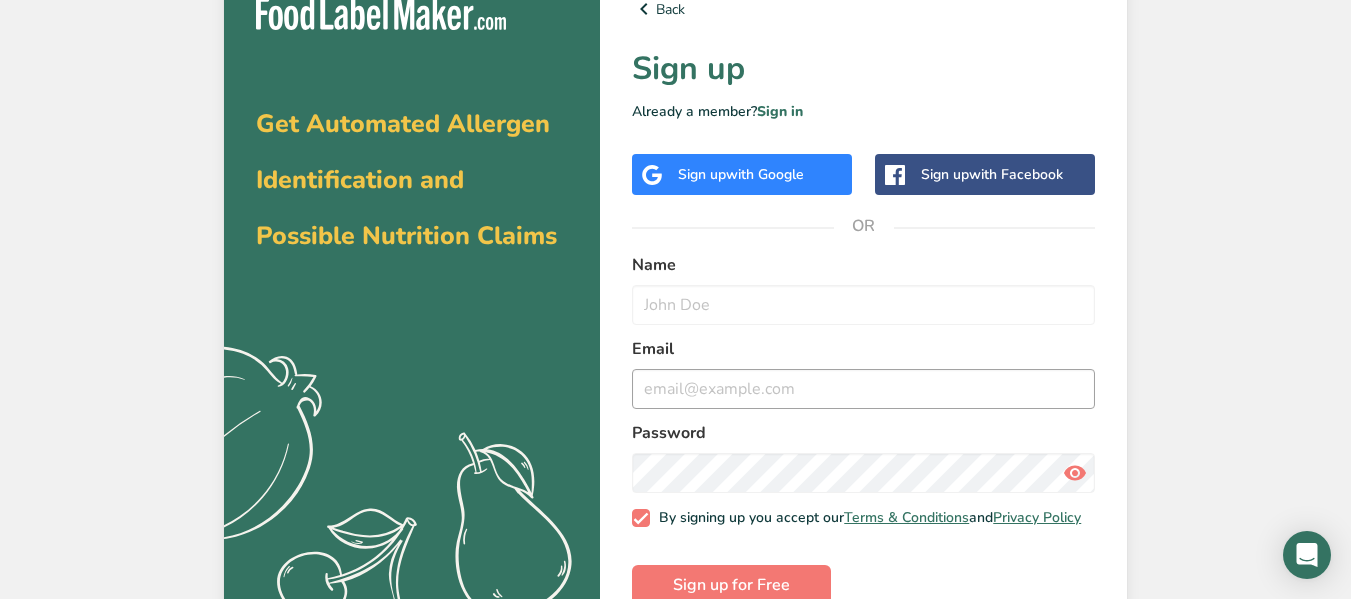 scroll, scrollTop: 0, scrollLeft: 0, axis: both 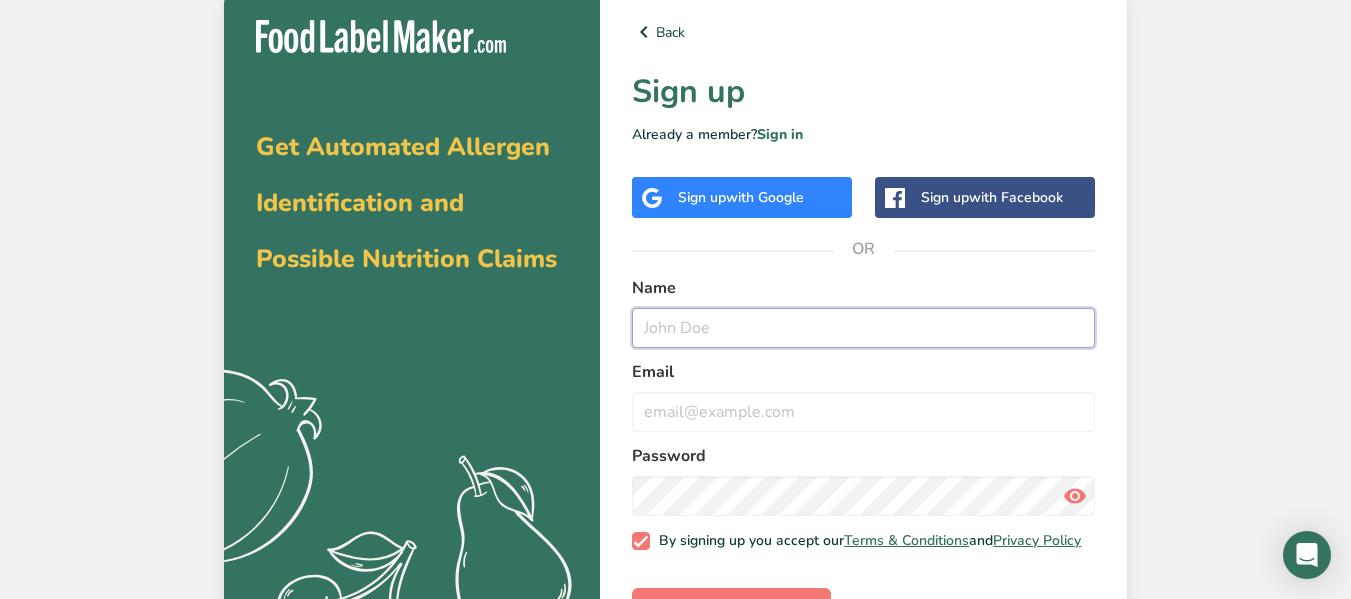 click at bounding box center (863, 328) 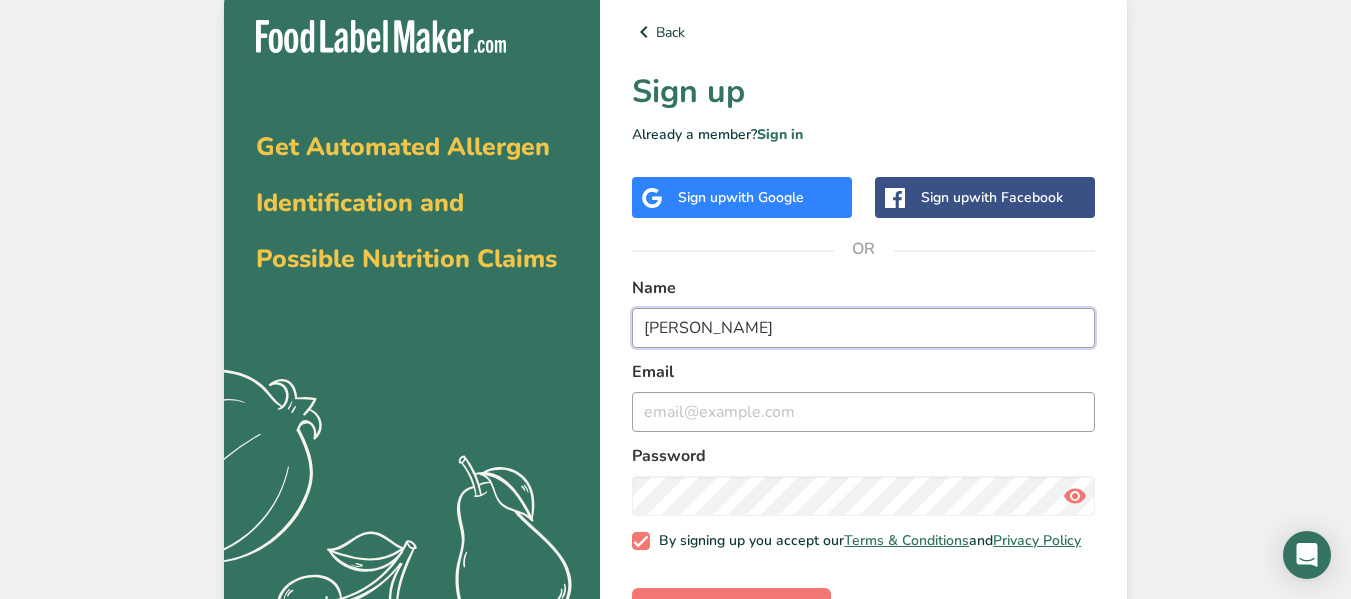 type on "[PERSON_NAME]" 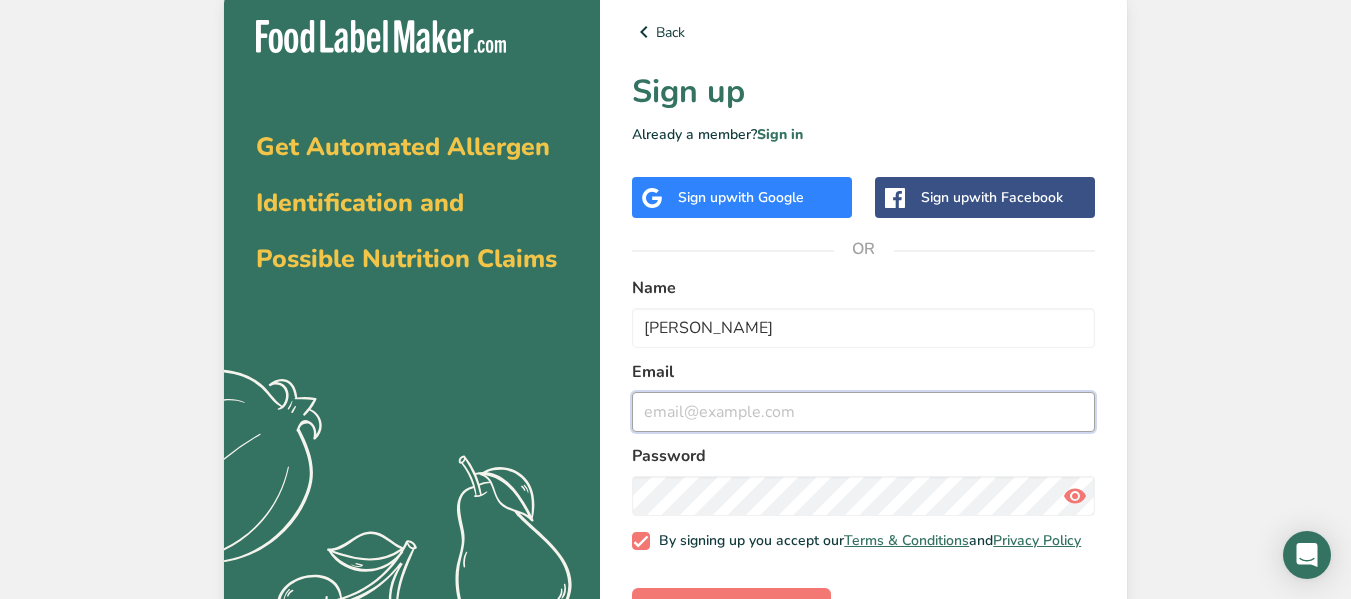 click at bounding box center [863, 412] 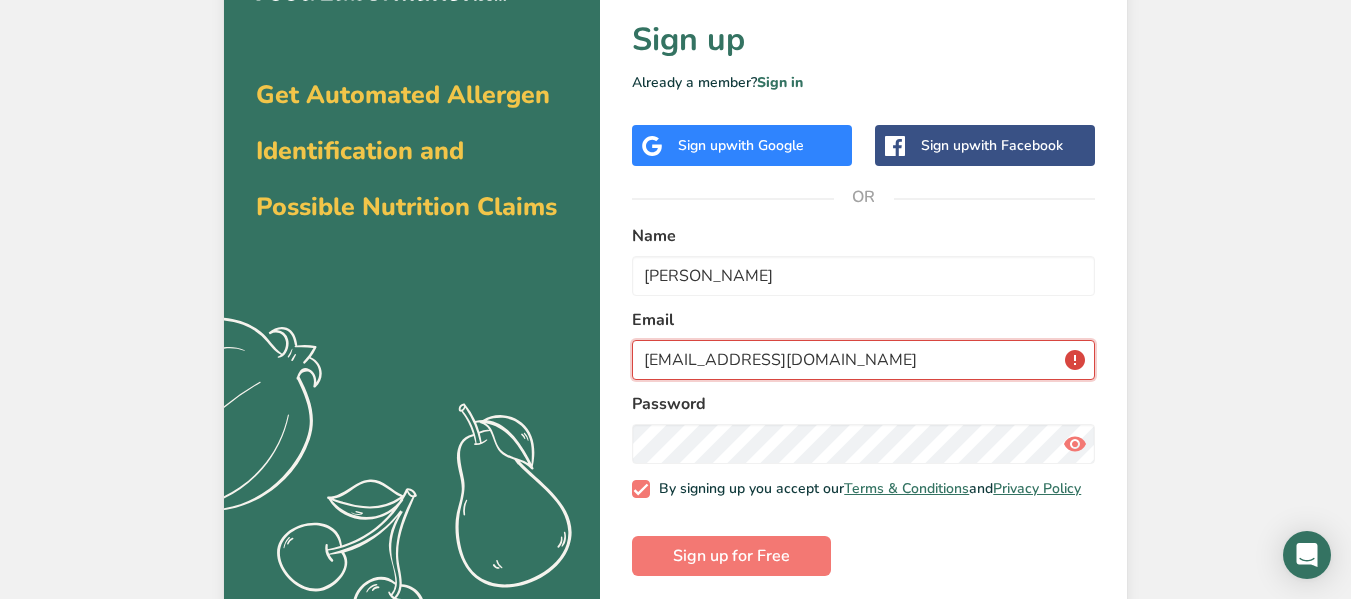 scroll, scrollTop: 79, scrollLeft: 0, axis: vertical 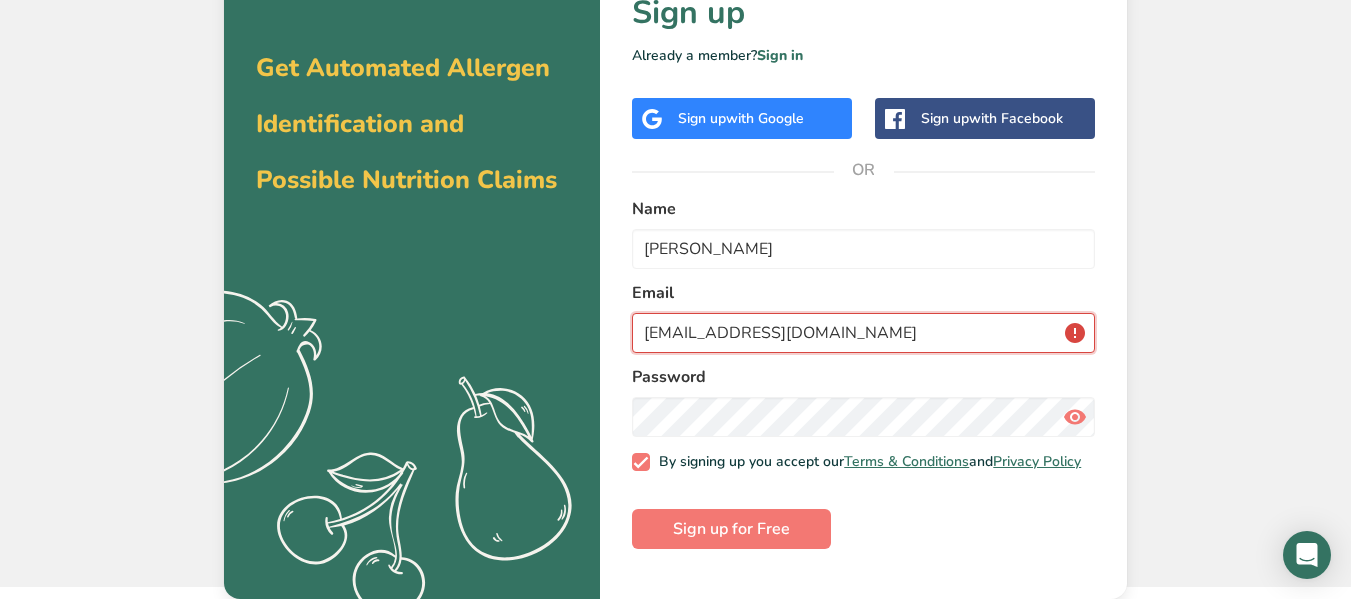 type on "[EMAIL_ADDRESS][DOMAIN_NAME]" 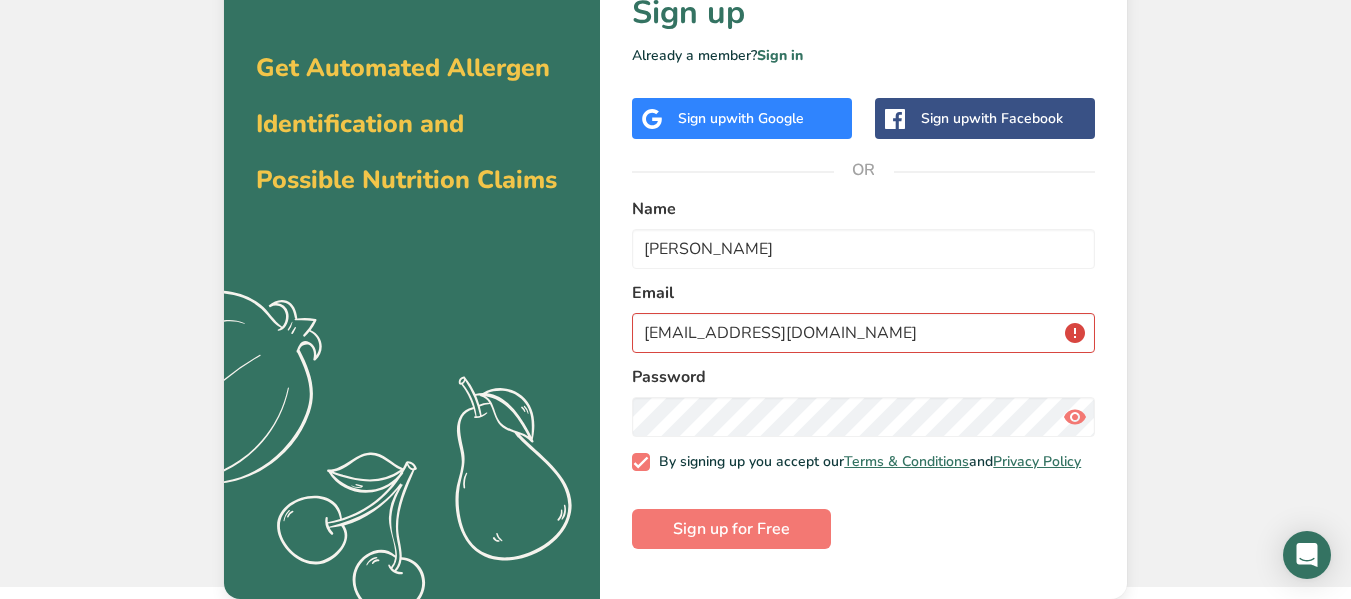 click at bounding box center [1075, 417] 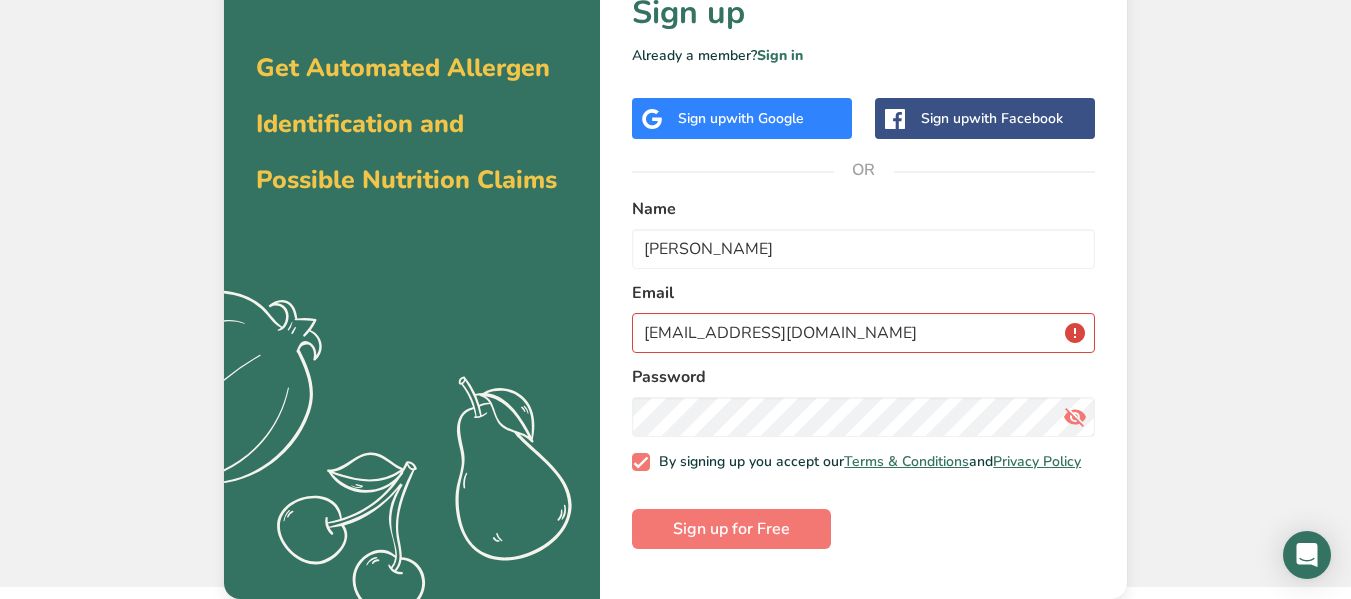 click at bounding box center [1075, 417] 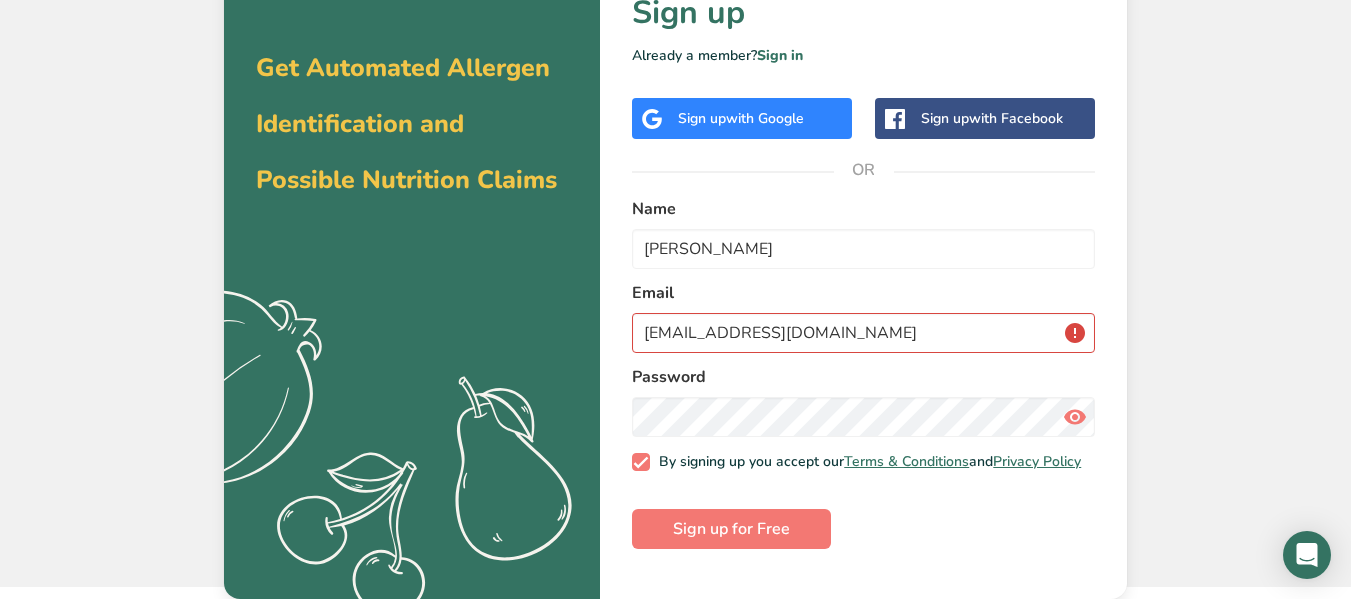 click at bounding box center [1075, 417] 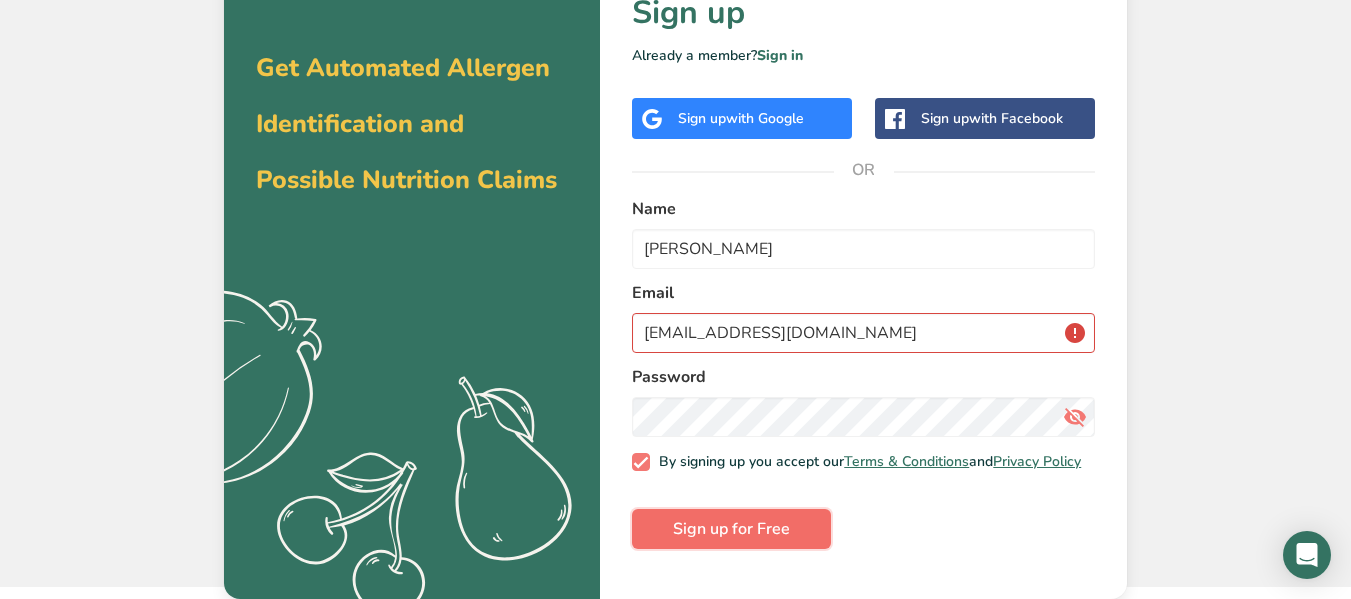 click on "Sign up for Free" at bounding box center [731, 529] 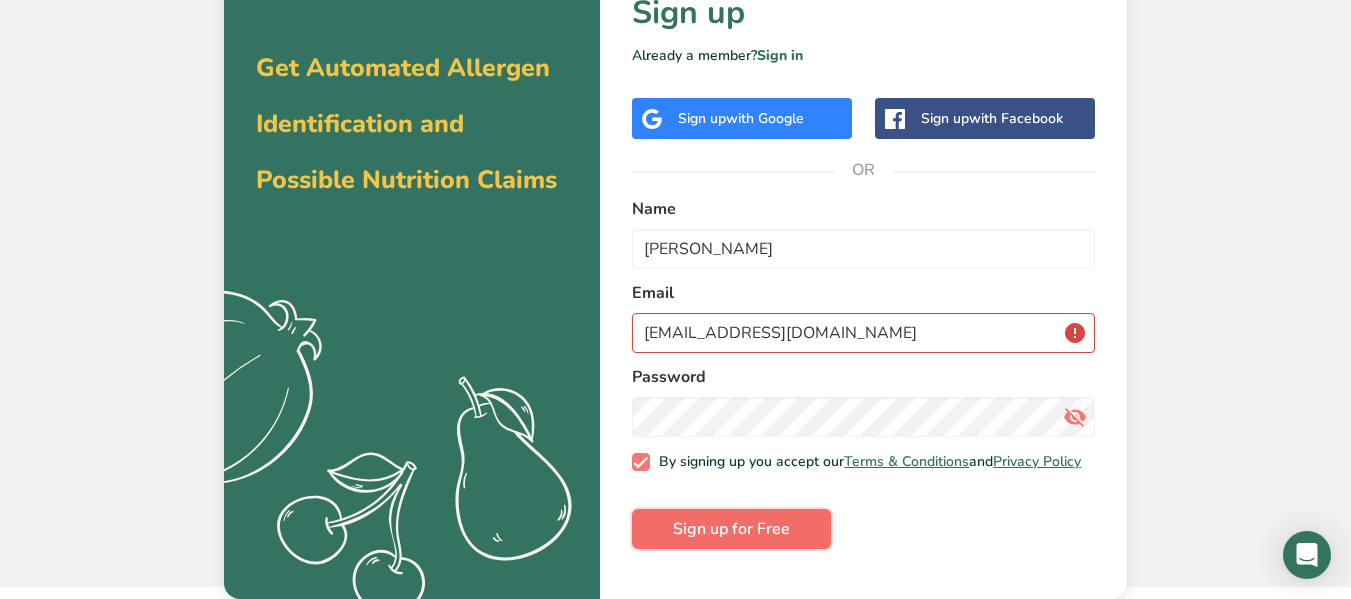 click on "Sign up for Free" at bounding box center [731, 529] 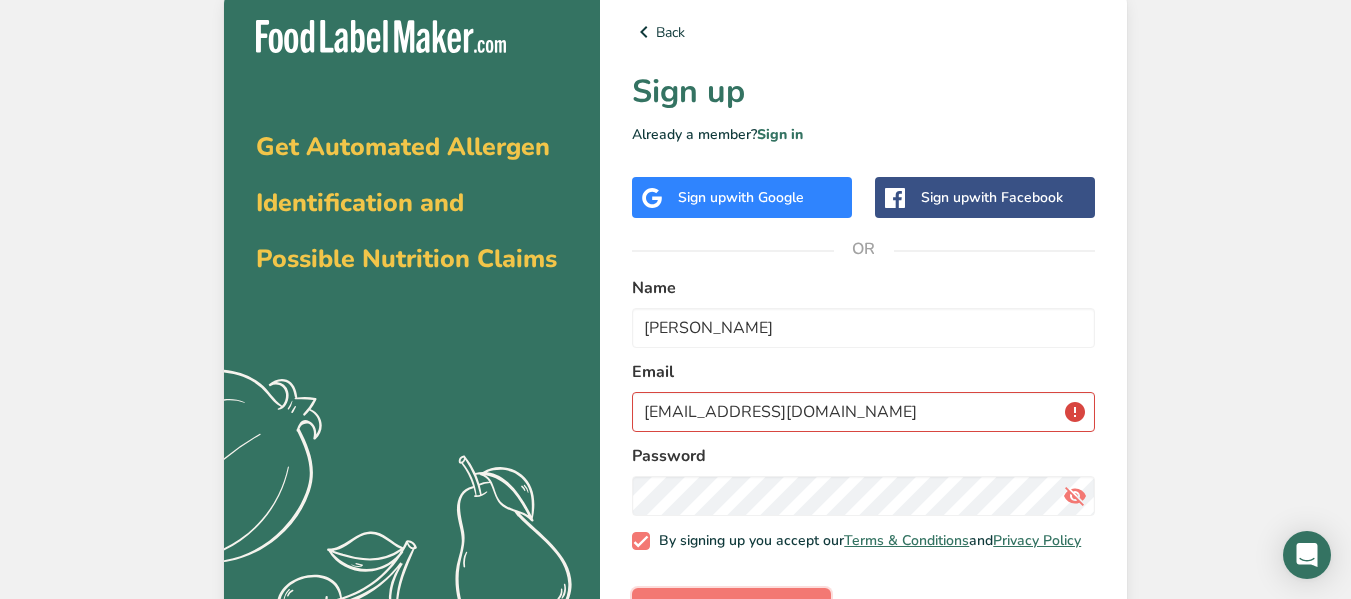 scroll, scrollTop: 79, scrollLeft: 0, axis: vertical 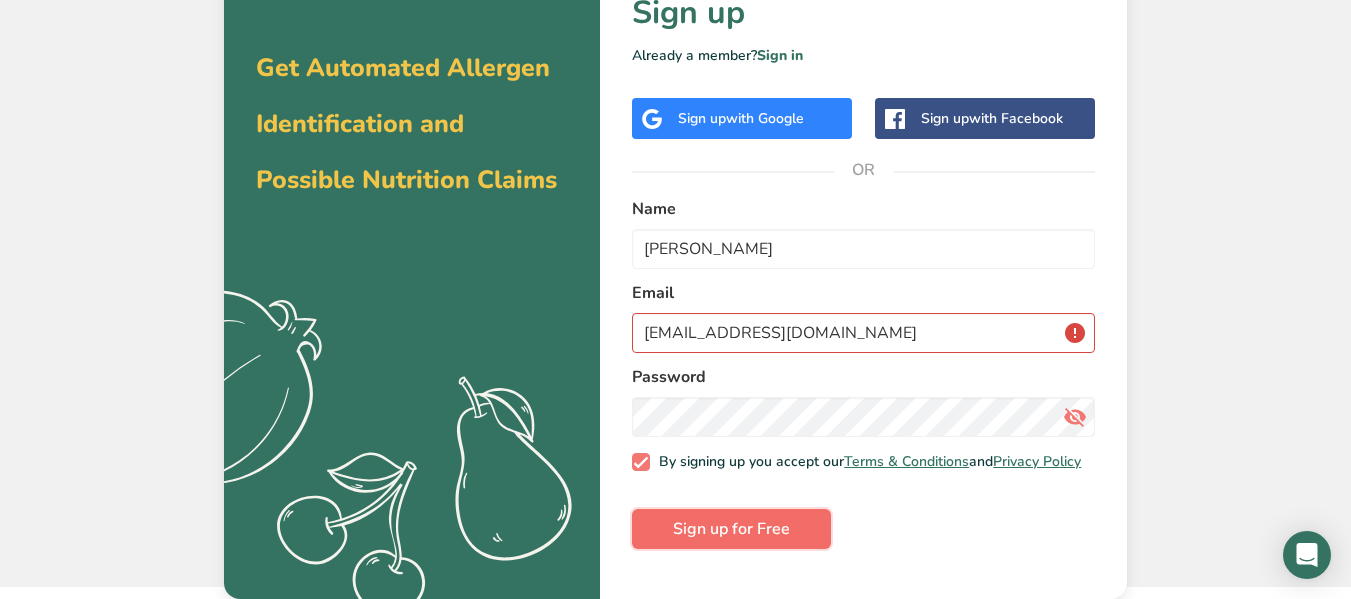click on "Sign up for Free" at bounding box center [731, 529] 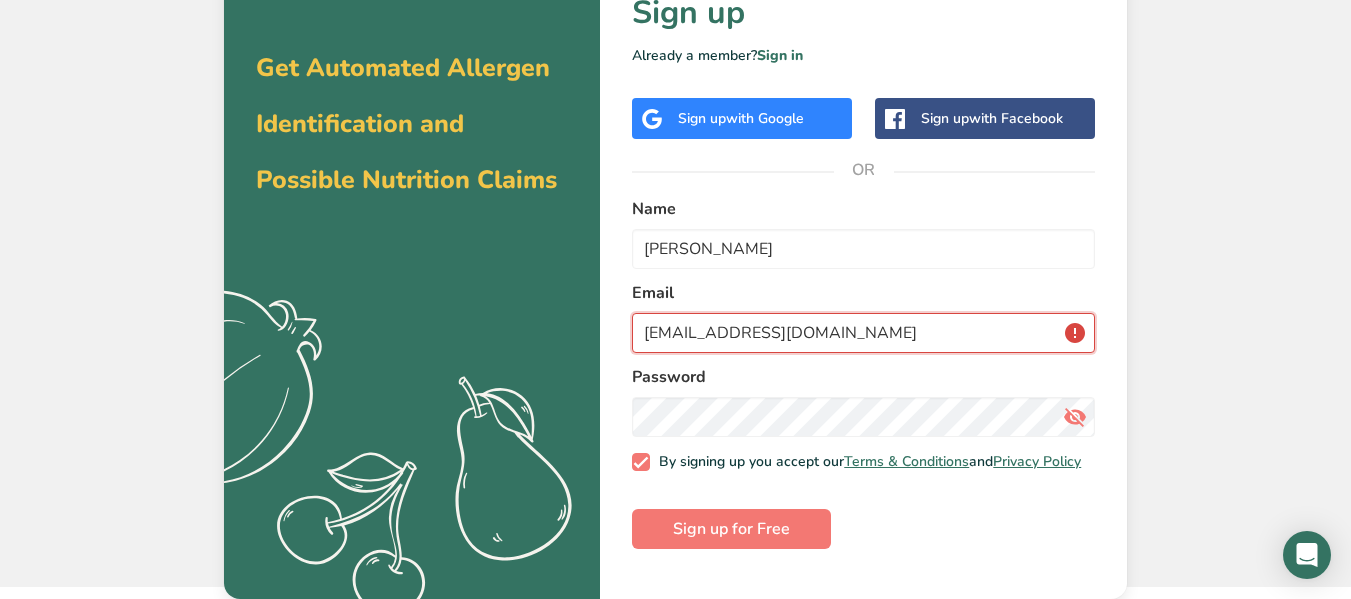 drag, startPoint x: 848, startPoint y: 336, endPoint x: 395, endPoint y: 295, distance: 454.85162 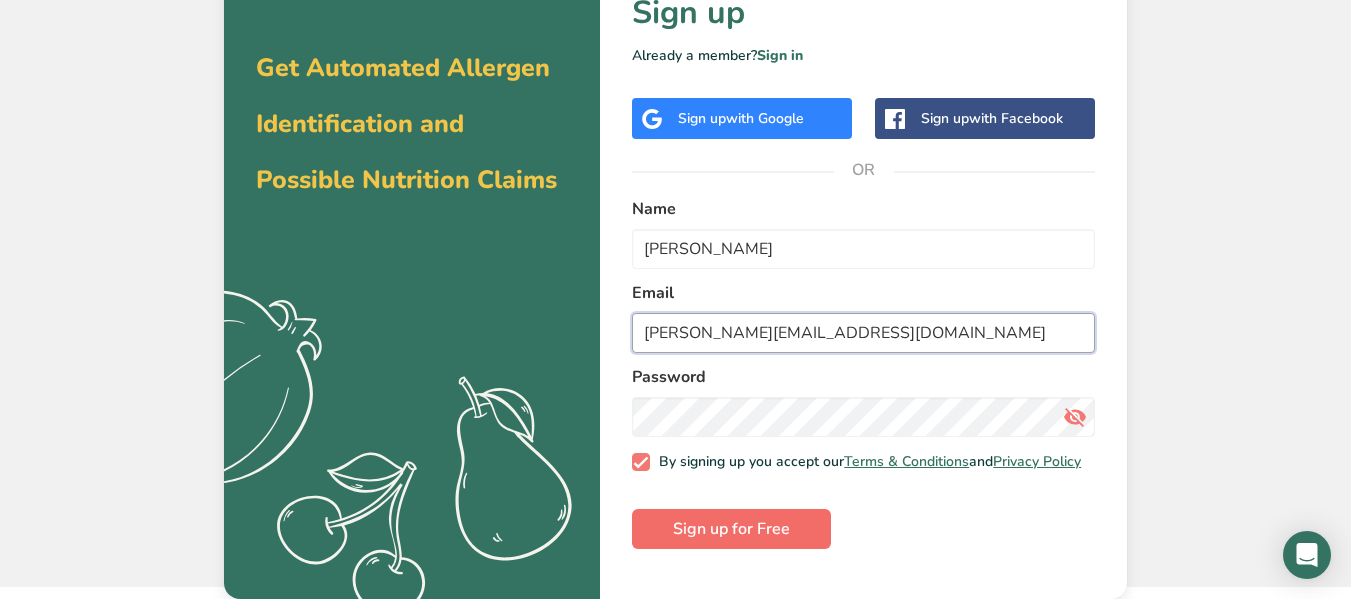 type on "[PERSON_NAME][EMAIL_ADDRESS][DOMAIN_NAME]" 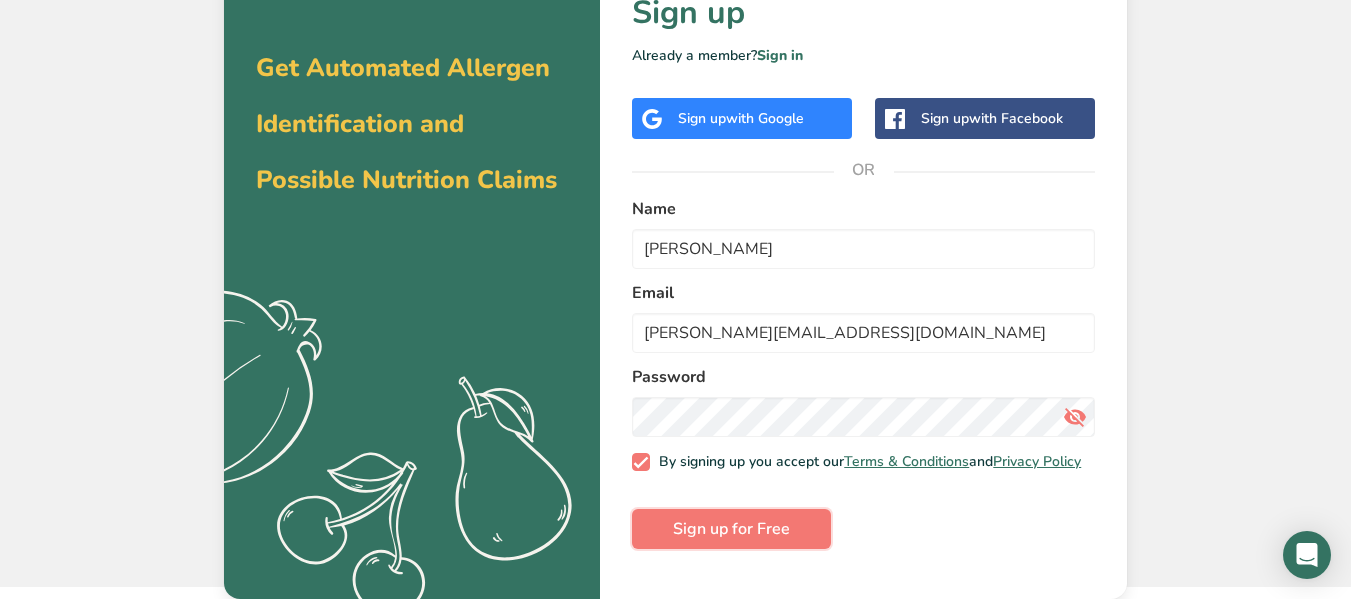 drag, startPoint x: 764, startPoint y: 540, endPoint x: 747, endPoint y: 534, distance: 18.027756 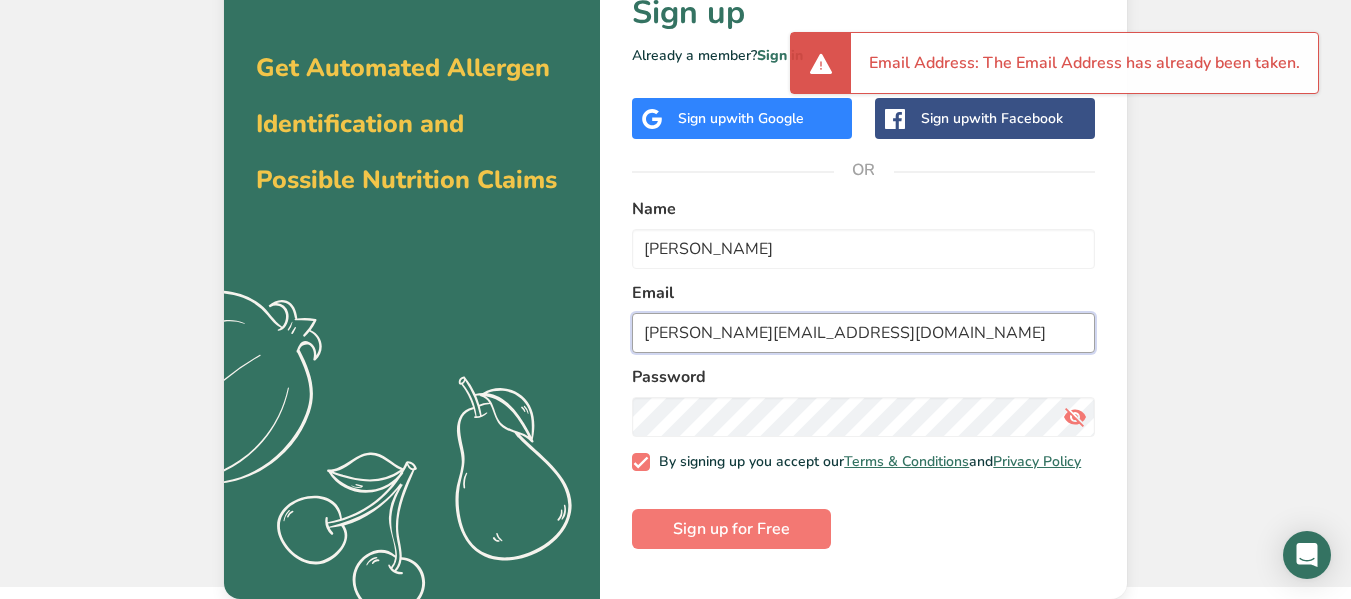 drag, startPoint x: 924, startPoint y: 341, endPoint x: 461, endPoint y: 305, distance: 464.39746 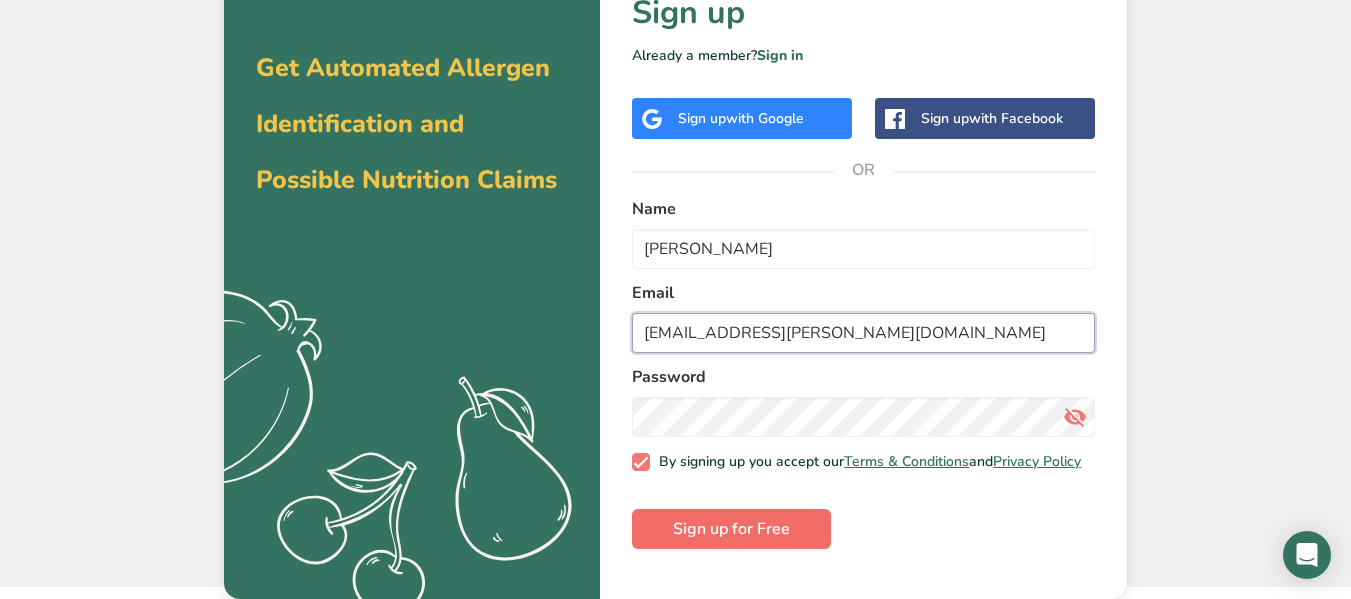 type on "[EMAIL_ADDRESS][PERSON_NAME][DOMAIN_NAME]" 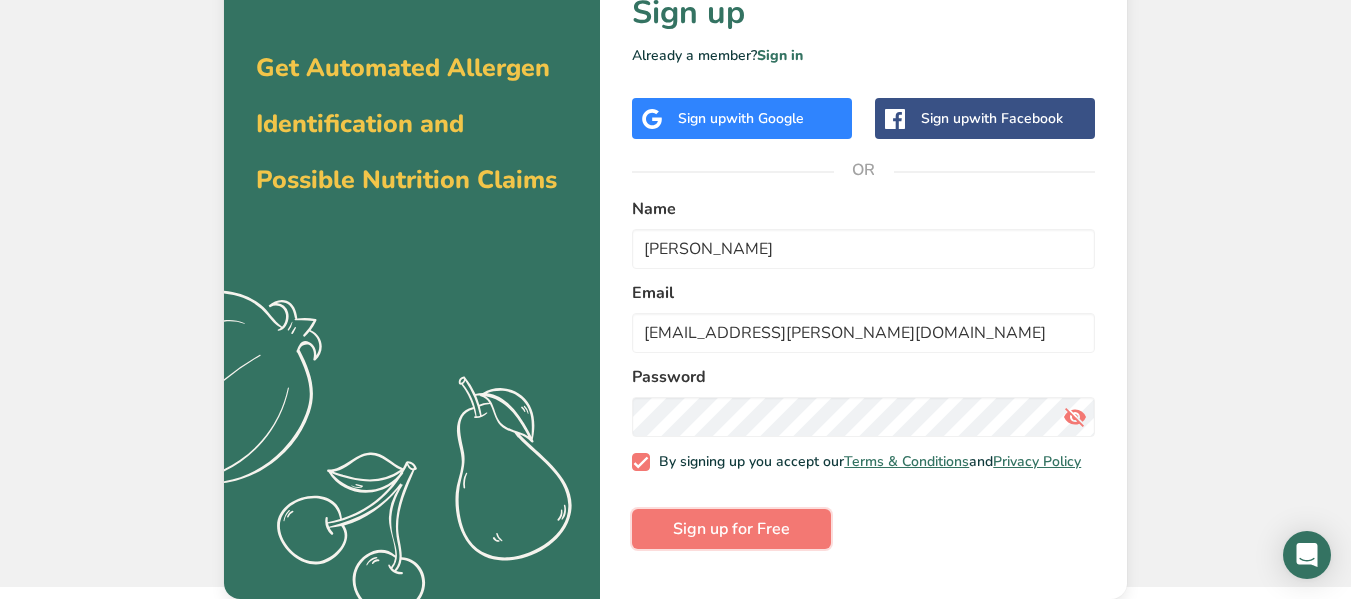 click on "Sign up for Free" at bounding box center [731, 529] 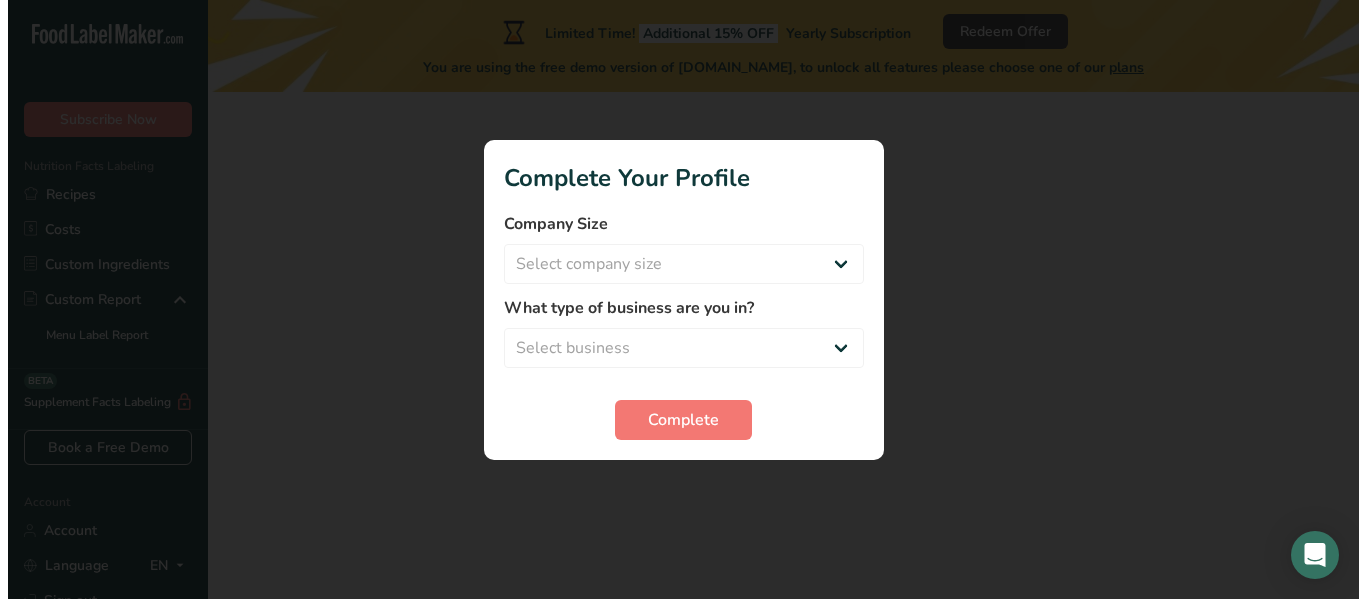 scroll, scrollTop: 0, scrollLeft: 0, axis: both 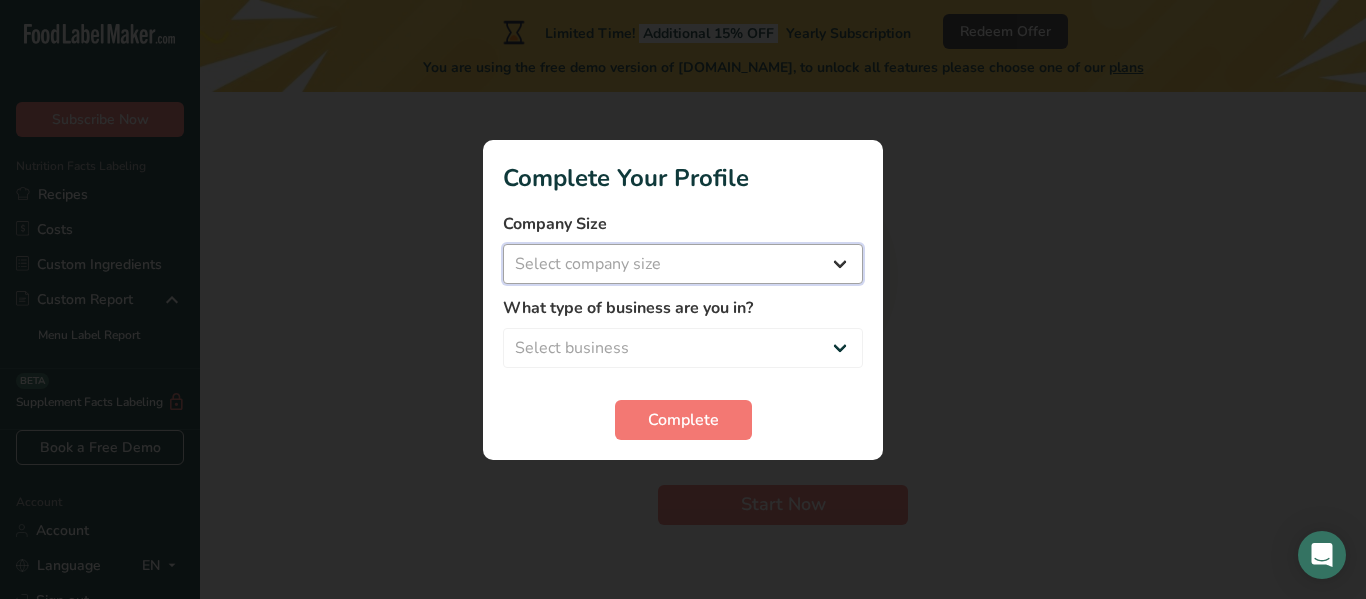 click on "Select company size
Fewer than 10 Employees
10 to 50 Employees
51 to 500 Employees
Over 500 Employees" at bounding box center (683, 264) 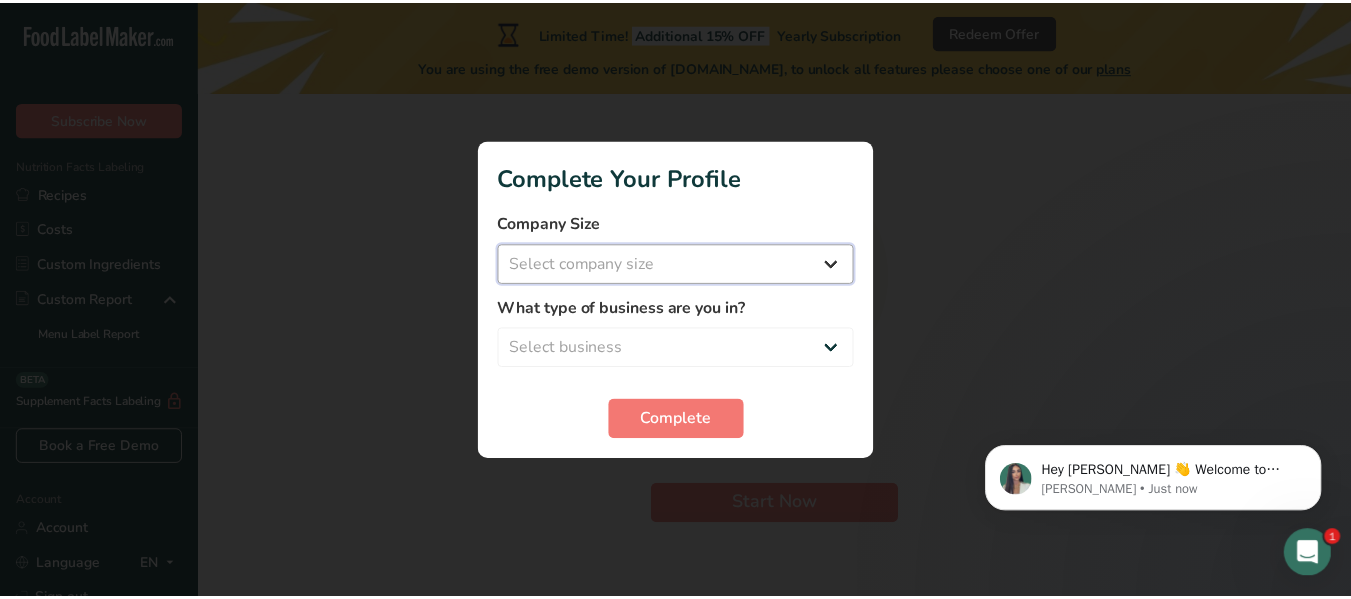 scroll, scrollTop: 0, scrollLeft: 0, axis: both 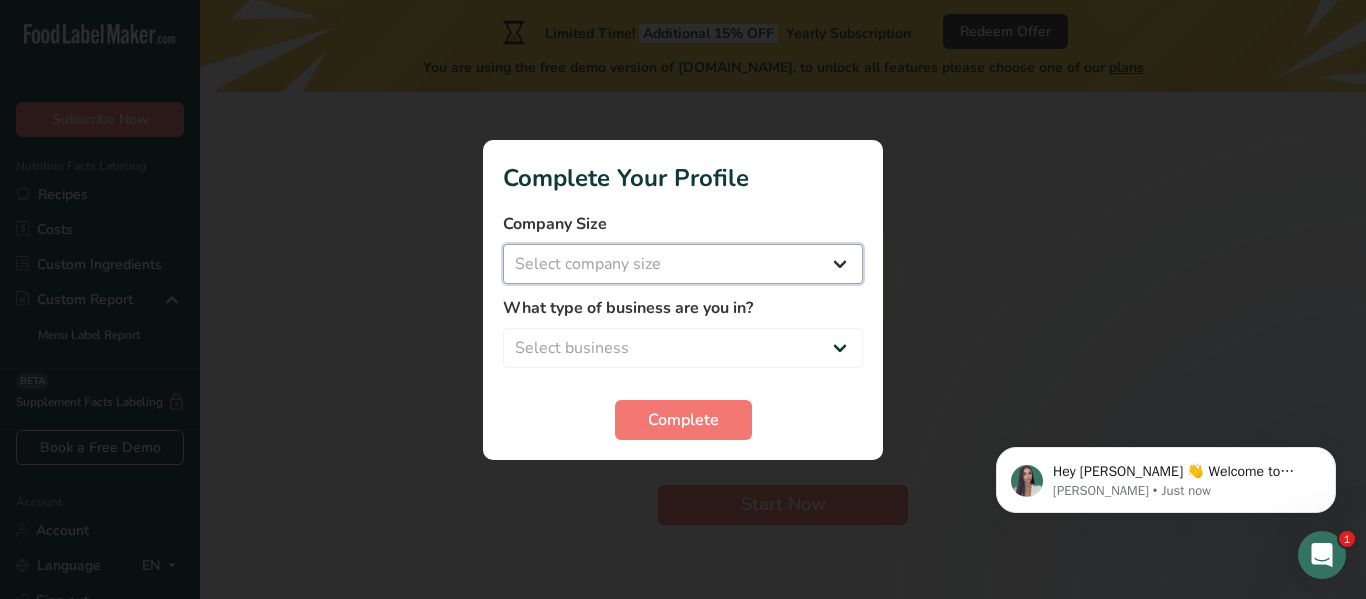 select on "1" 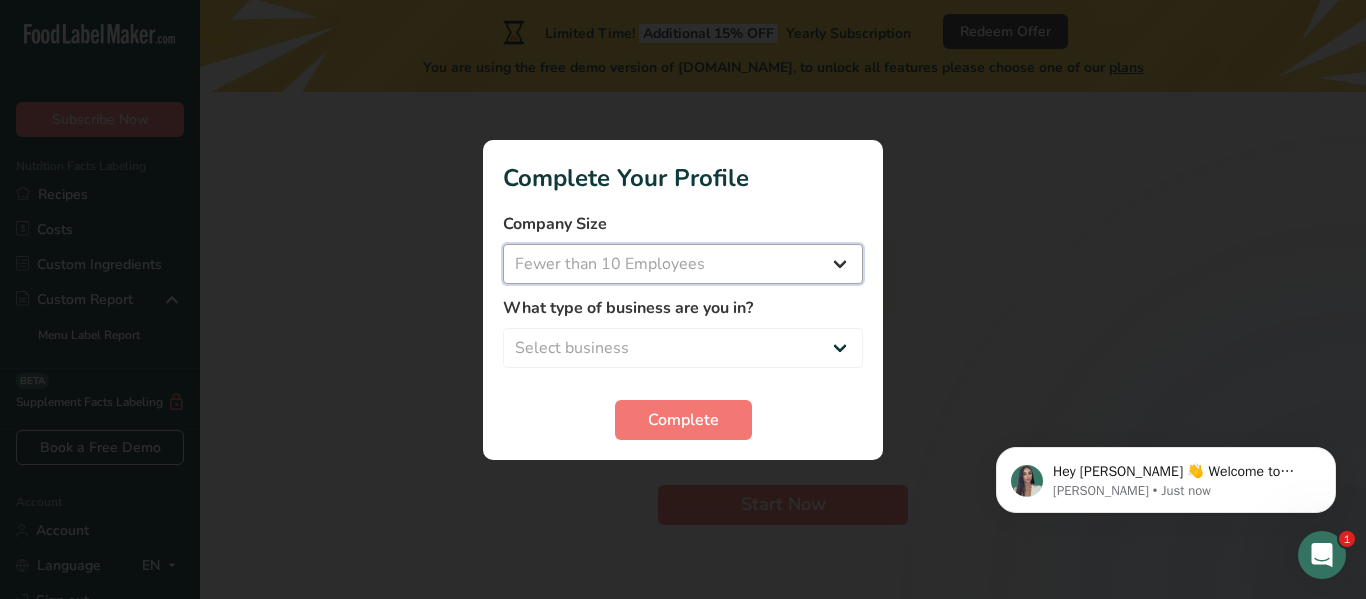 click on "Select company size
Fewer than 10 Employees
10 to 50 Employees
51 to 500 Employees
Over 500 Employees" at bounding box center (683, 264) 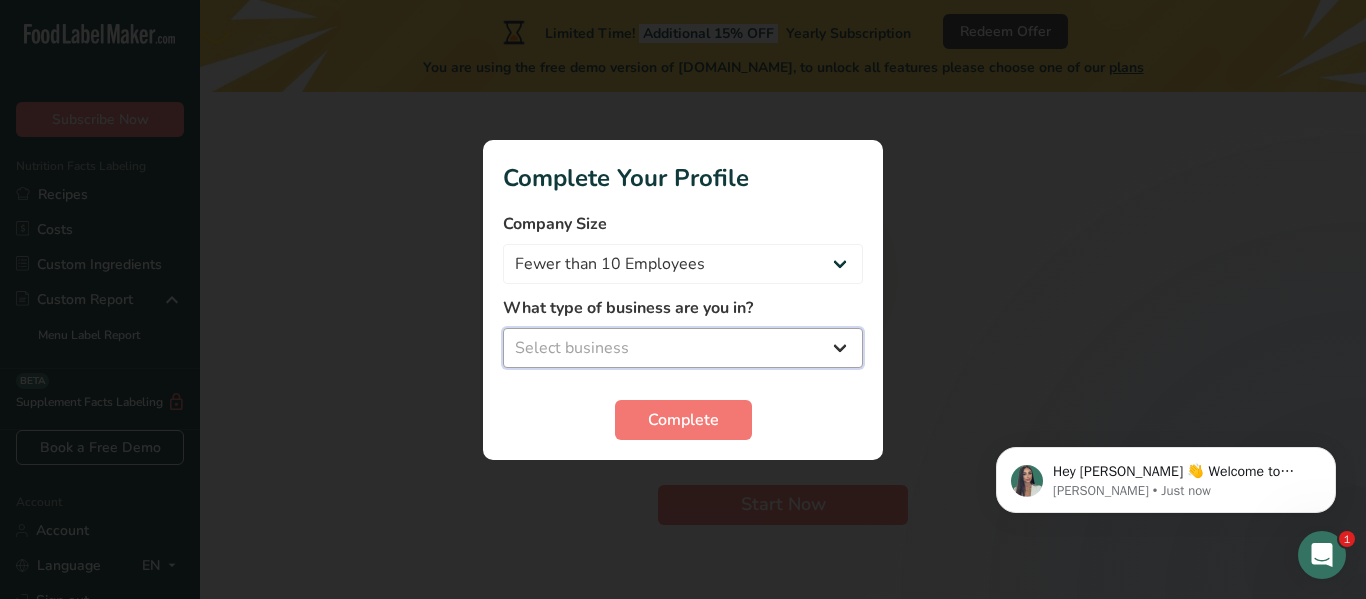 click on "Select business
Packaged Food Manufacturer
Restaurant & Cafe
Bakery
Meal Plans & Catering Company
Nutritionist
Food Blogger
Personal Trainer
Other" at bounding box center [683, 348] 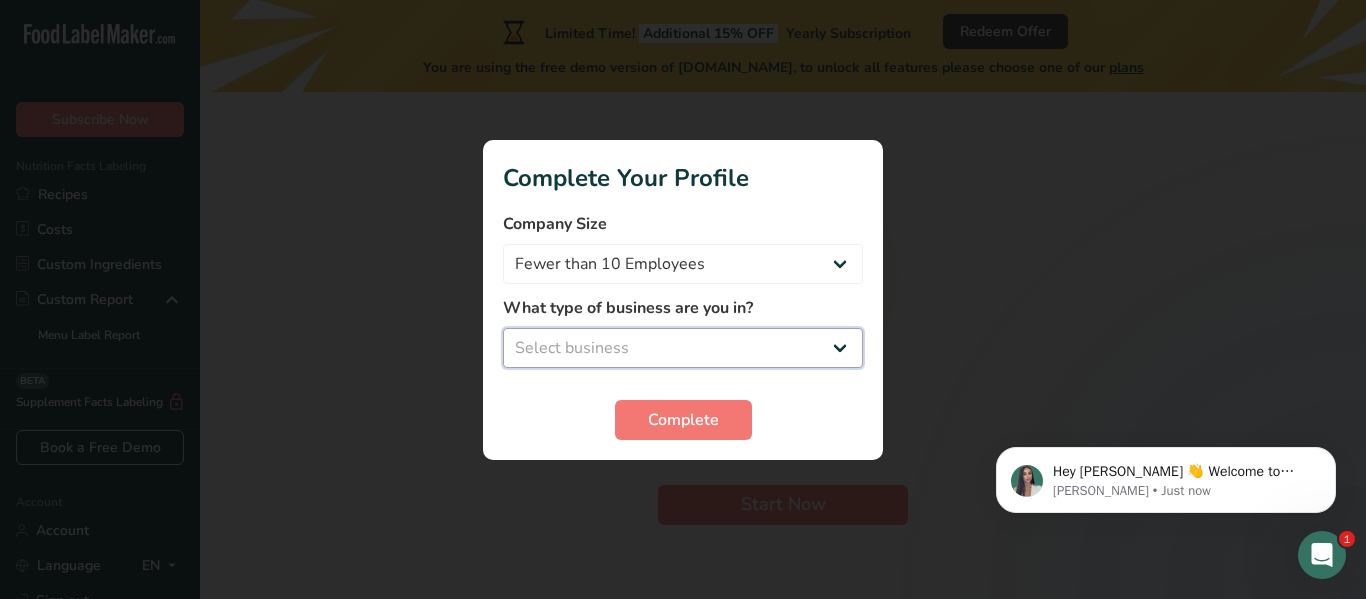 select on "1" 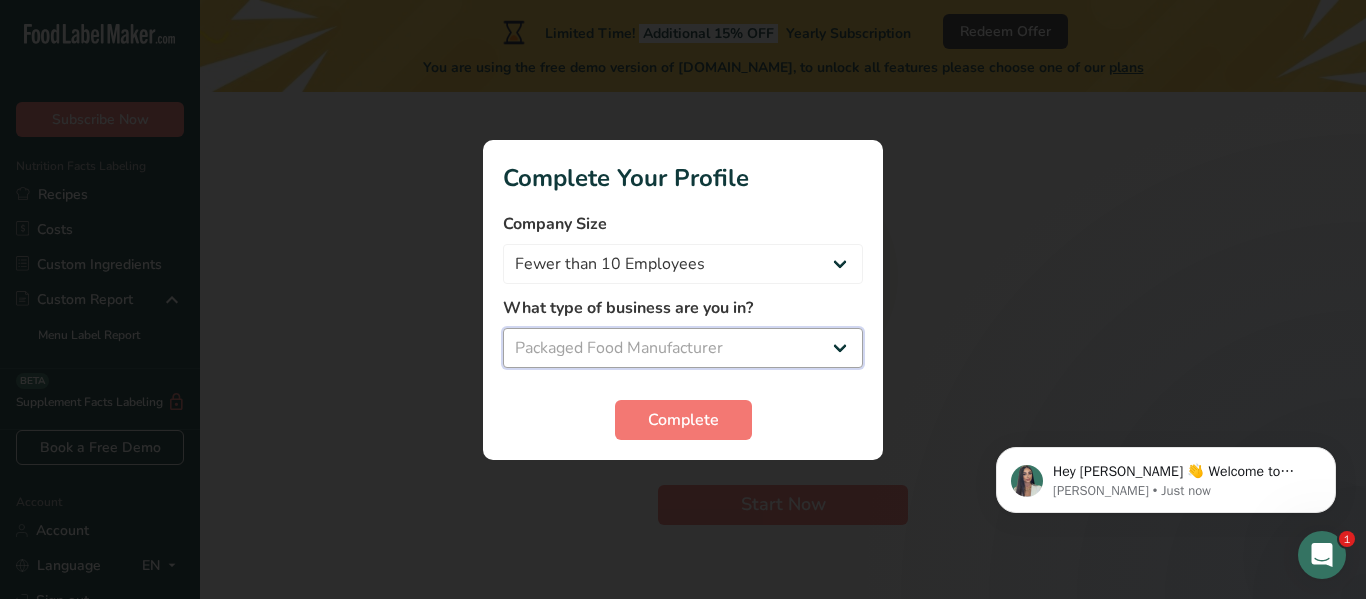 click on "Select business
Packaged Food Manufacturer
Restaurant & Cafe
Bakery
Meal Plans & Catering Company
Nutritionist
Food Blogger
Personal Trainer
Other" at bounding box center (683, 348) 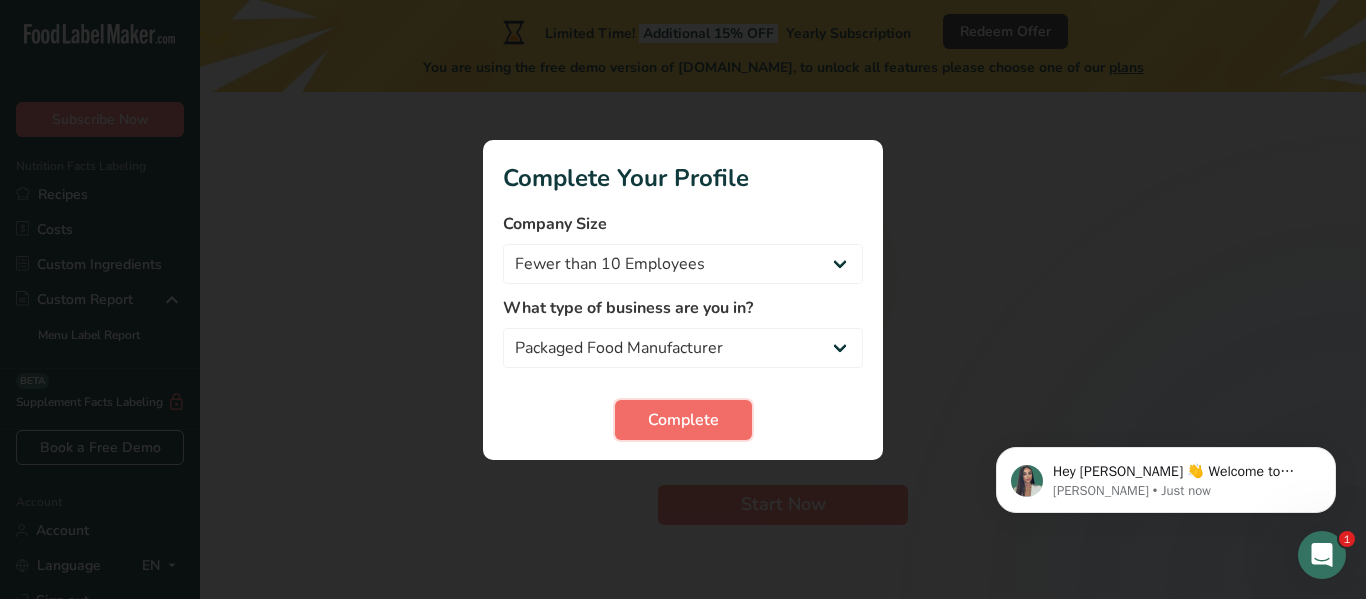 click on "Complete" at bounding box center [683, 420] 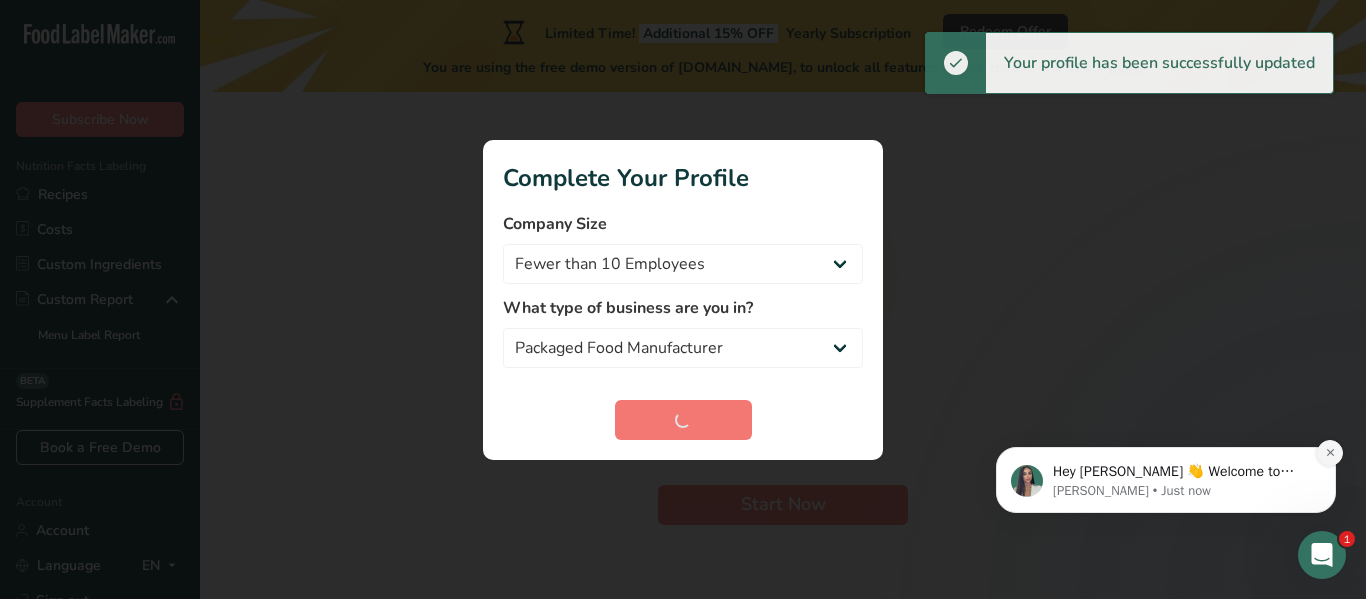 click 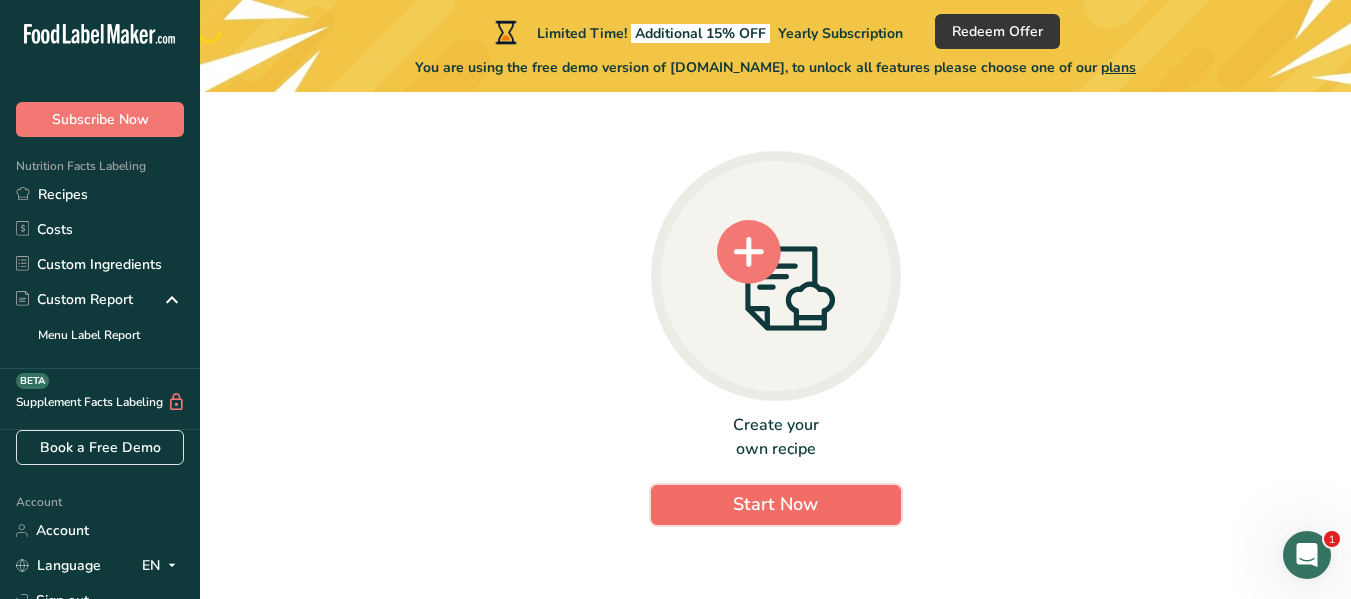 click on "Start Now" at bounding box center [775, 504] 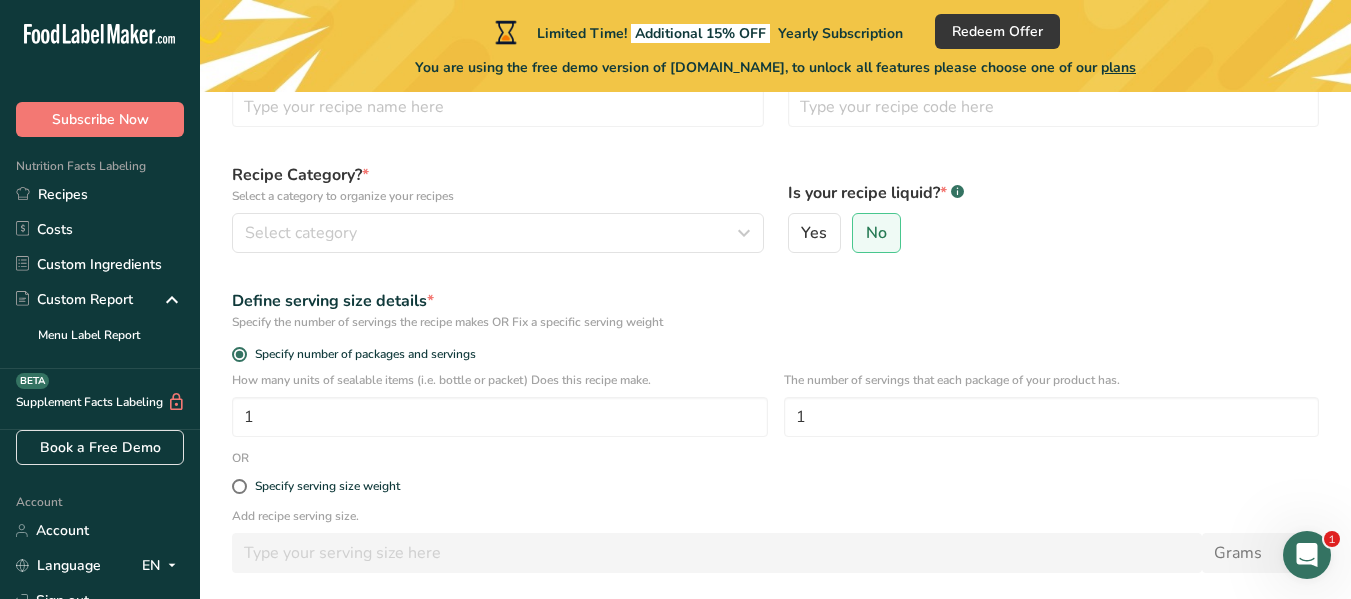 scroll, scrollTop: 0, scrollLeft: 0, axis: both 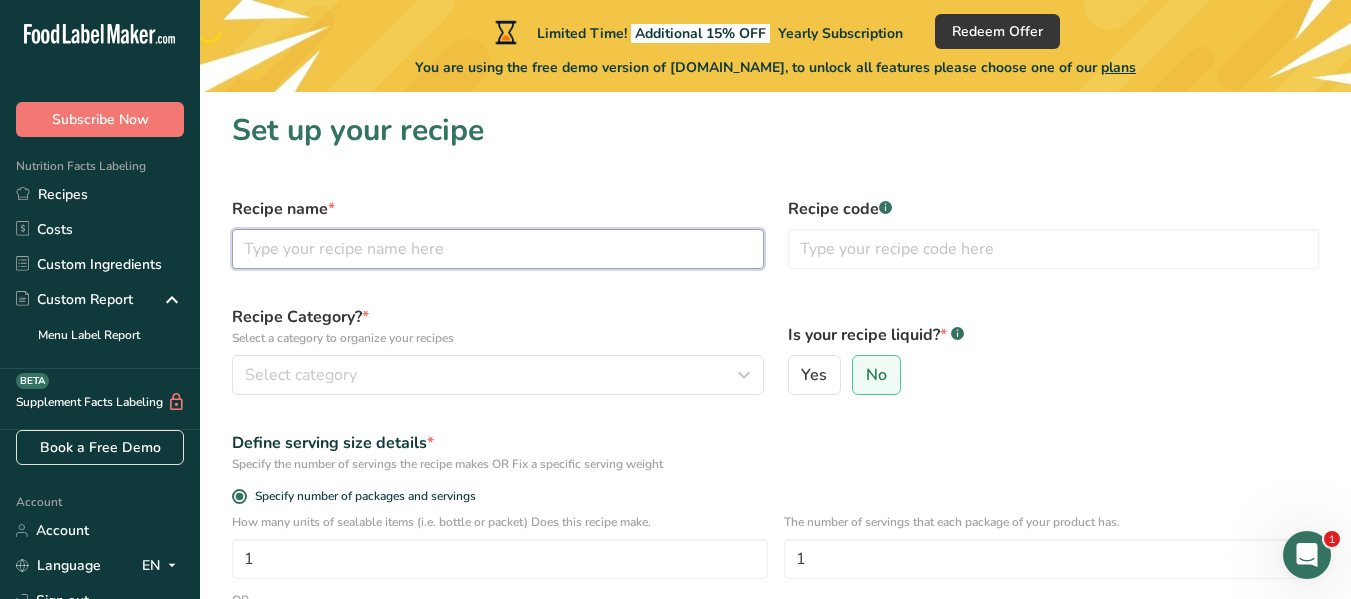 drag, startPoint x: 344, startPoint y: 246, endPoint x: 425, endPoint y: 225, distance: 83.677956 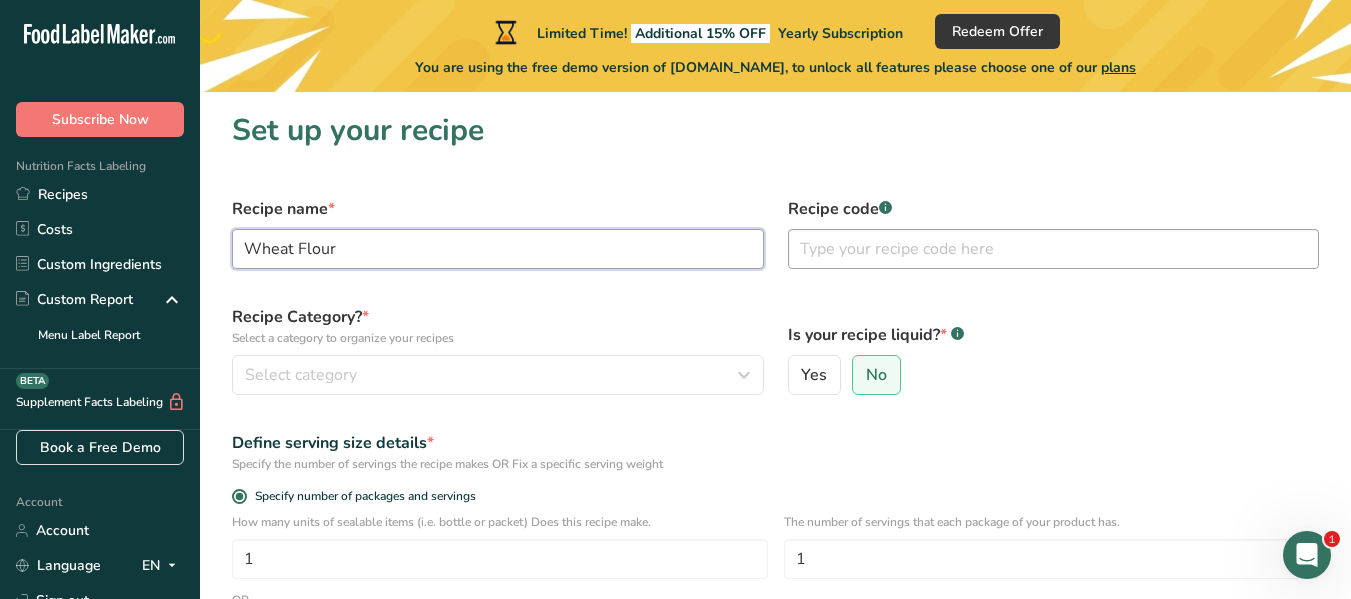type on "Wheat Flour" 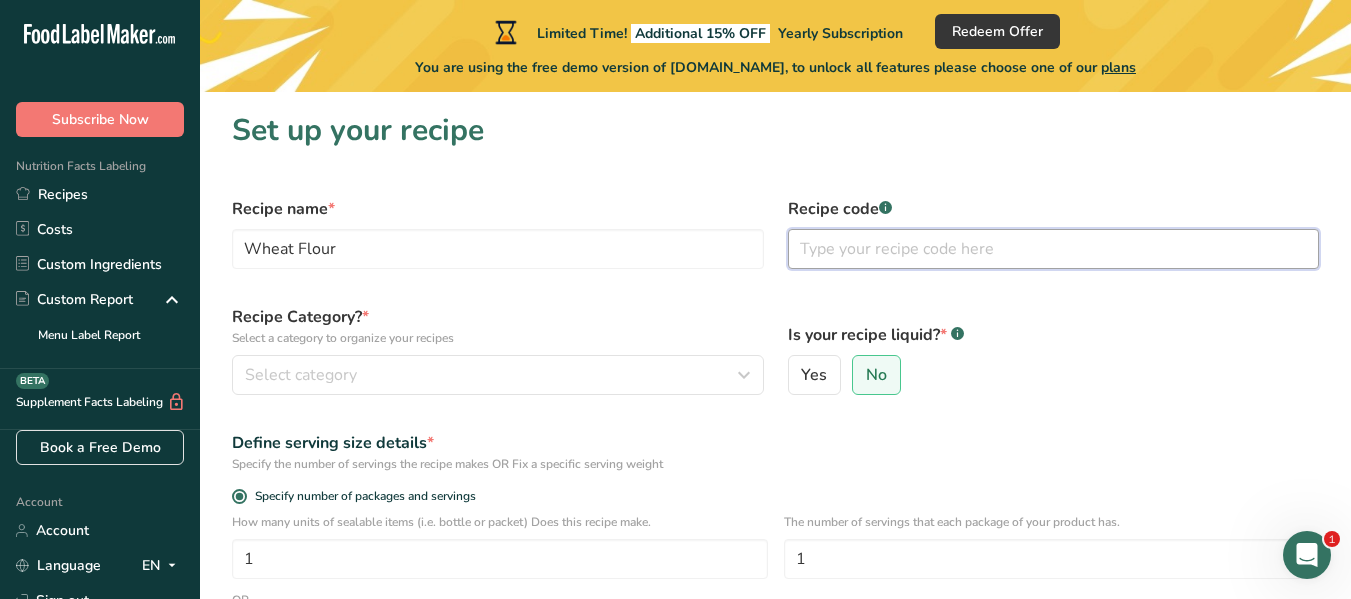 click at bounding box center (1054, 249) 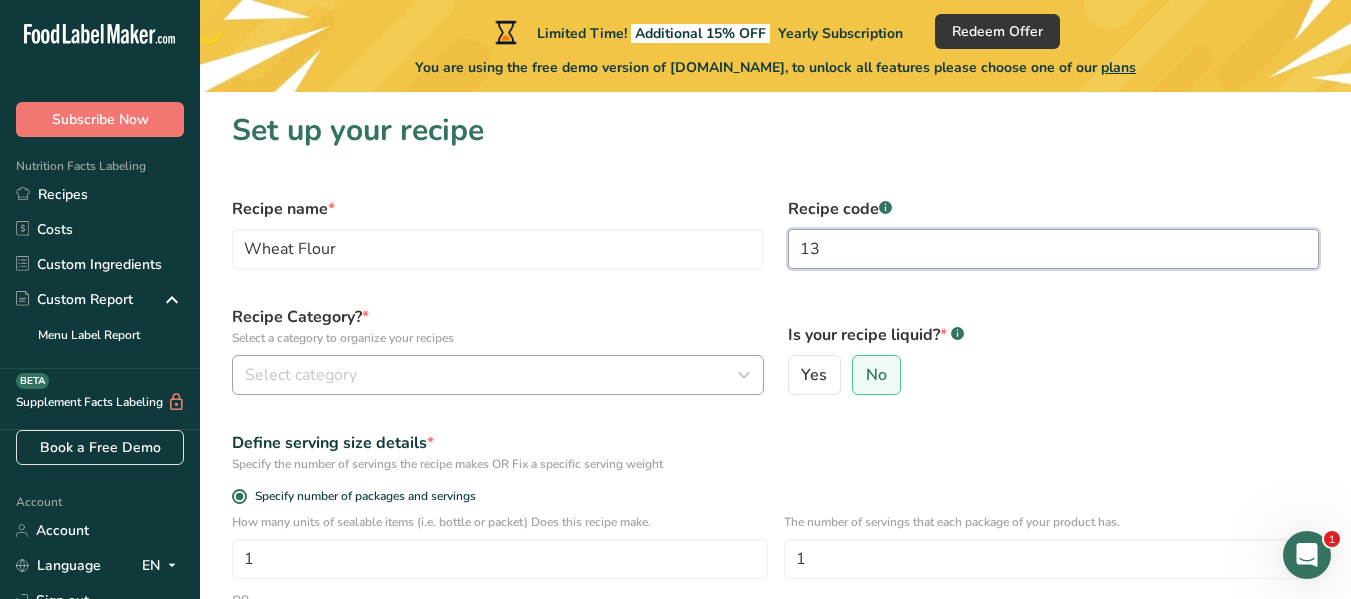 type on "13" 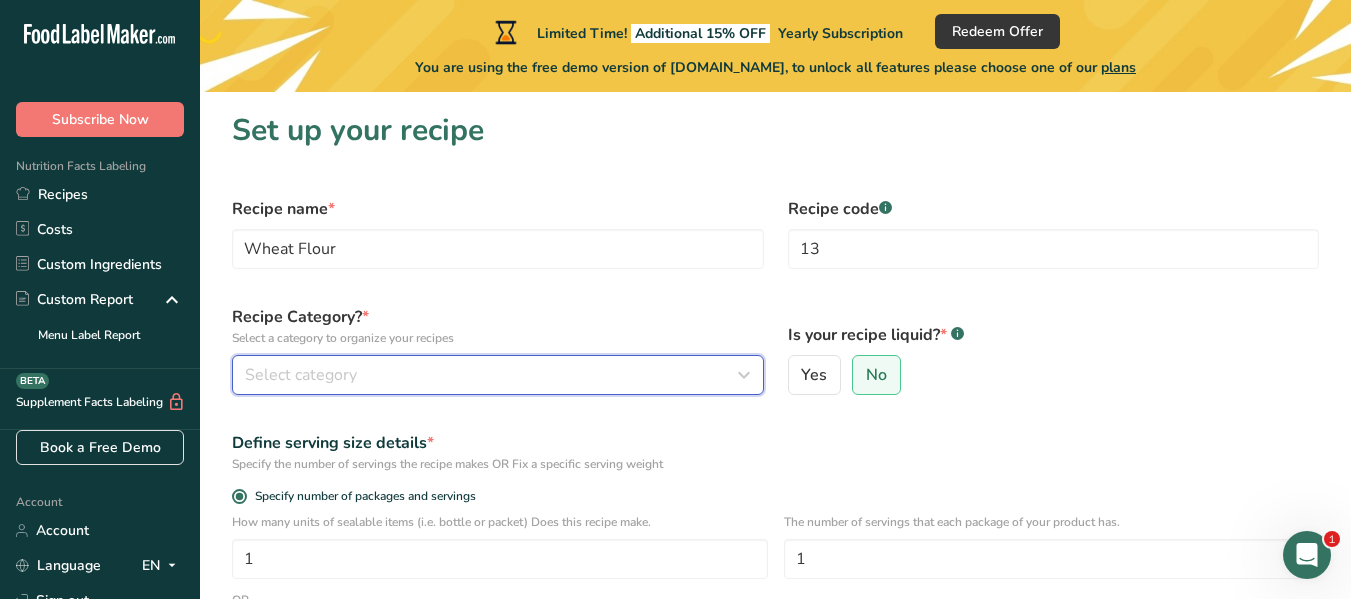 click on "Select category" at bounding box center [492, 375] 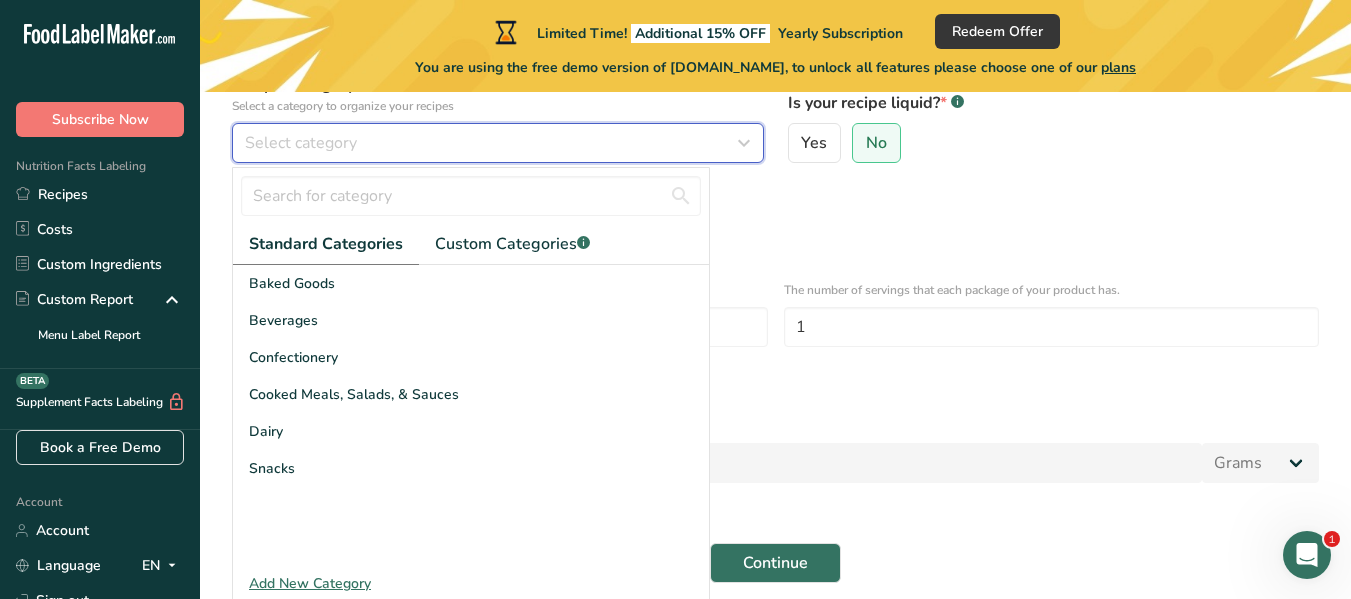 scroll, scrollTop: 300, scrollLeft: 0, axis: vertical 